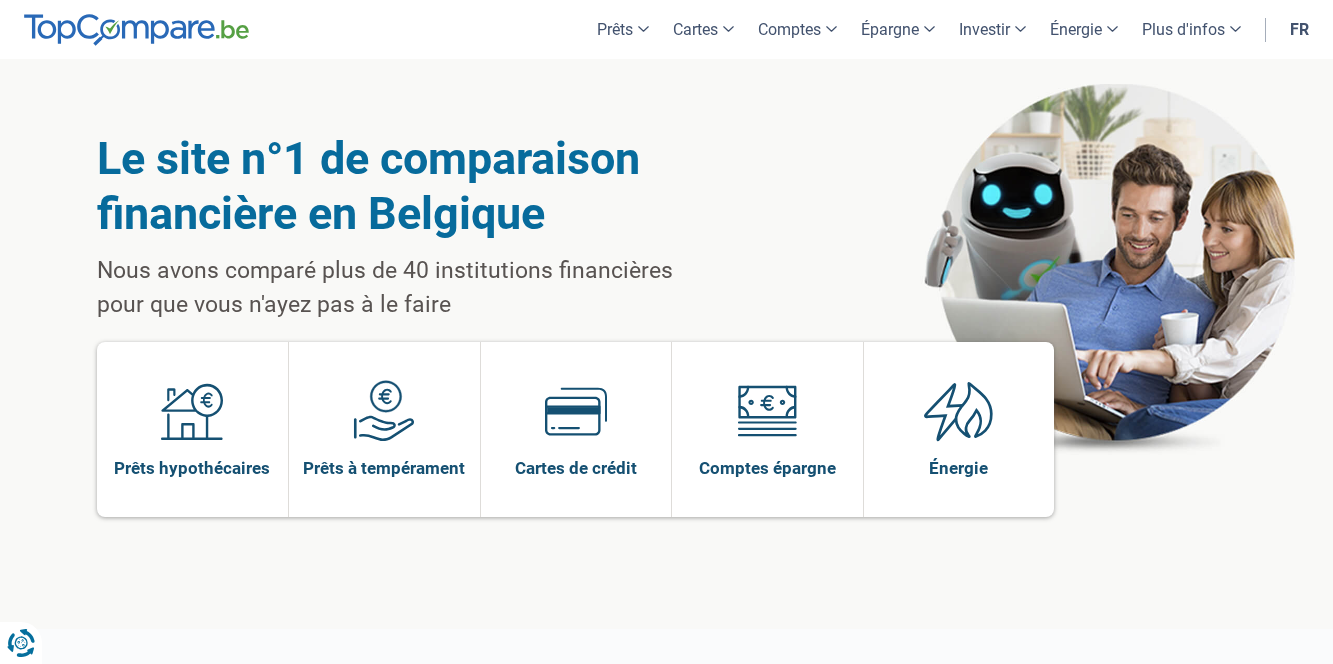 scroll, scrollTop: 0, scrollLeft: 0, axis: both 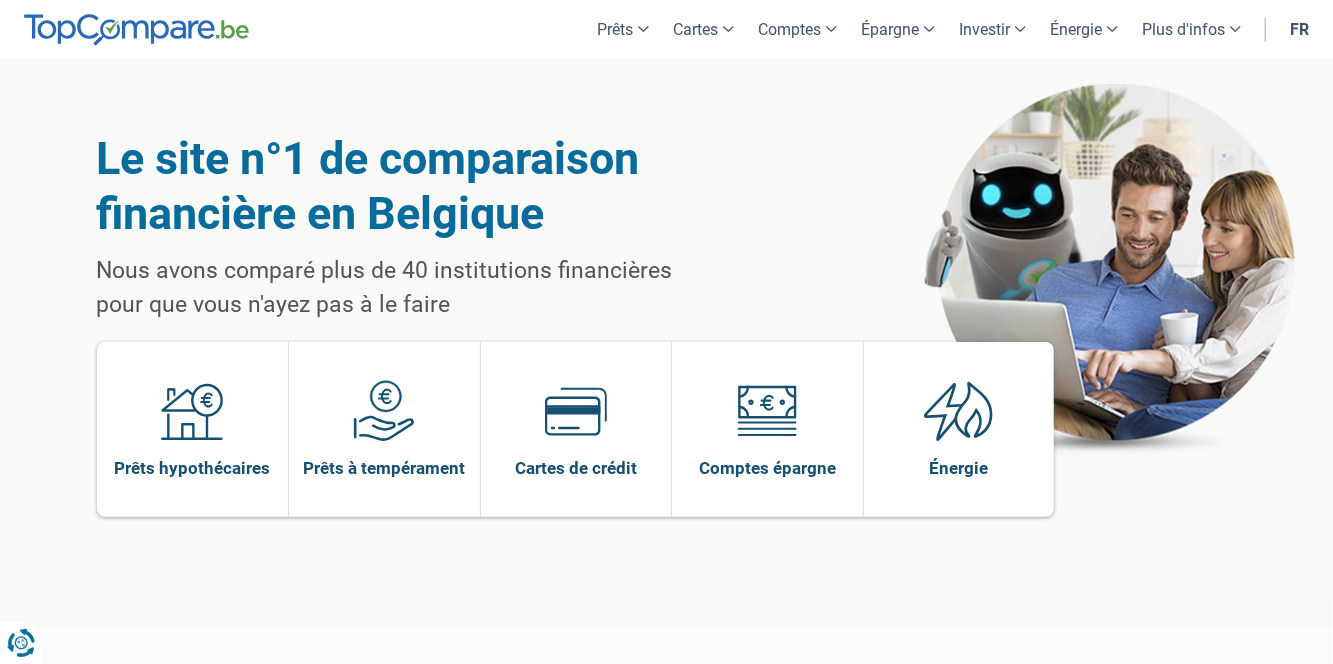 click at bounding box center [192, 411] 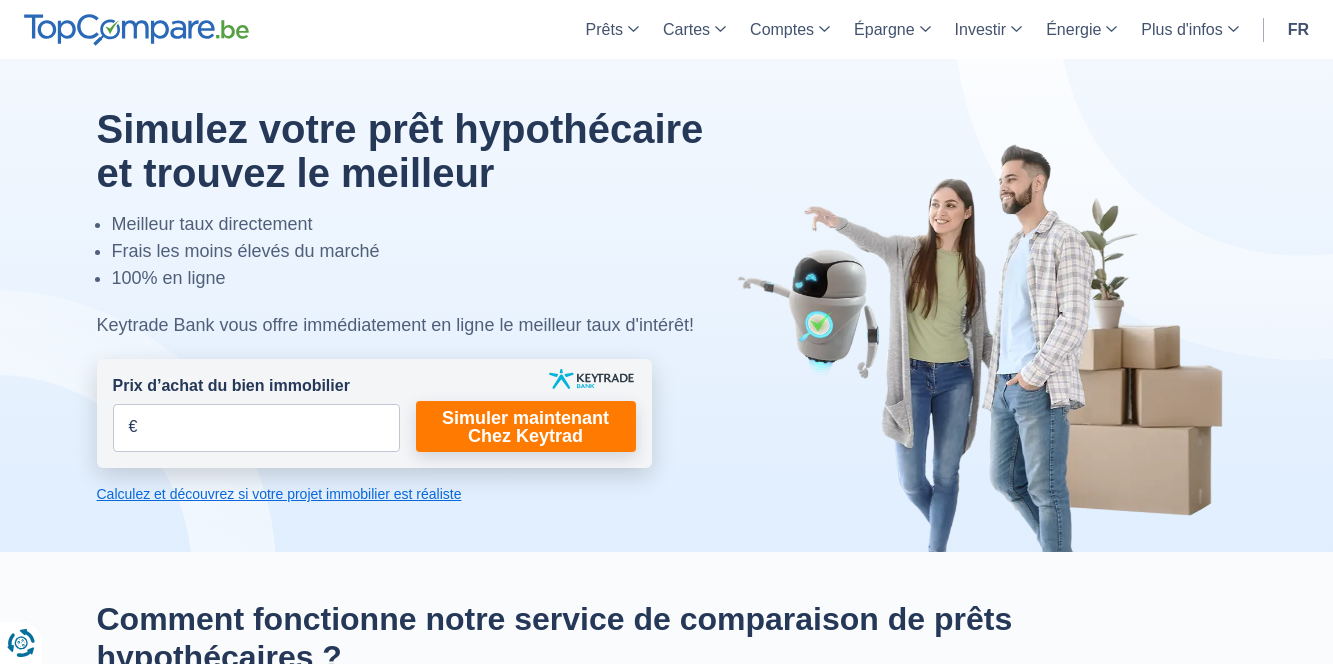 scroll, scrollTop: 0, scrollLeft: 0, axis: both 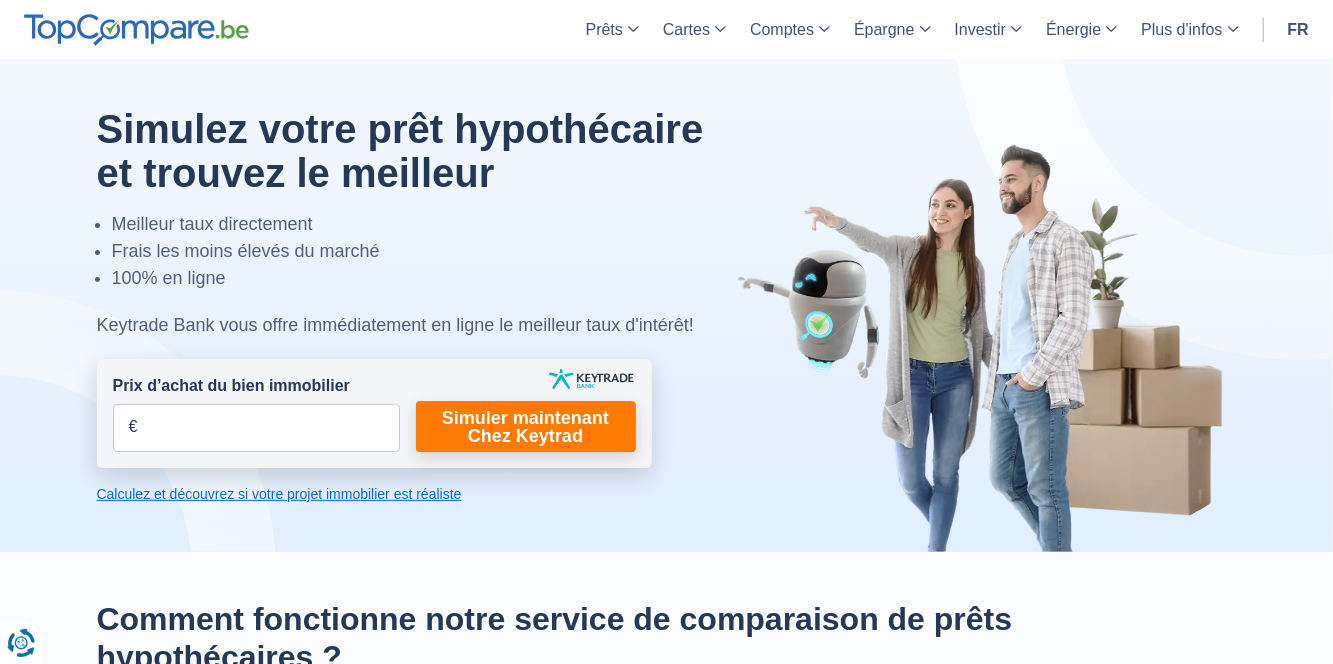 click on "Prêts" at bounding box center [612, 29] 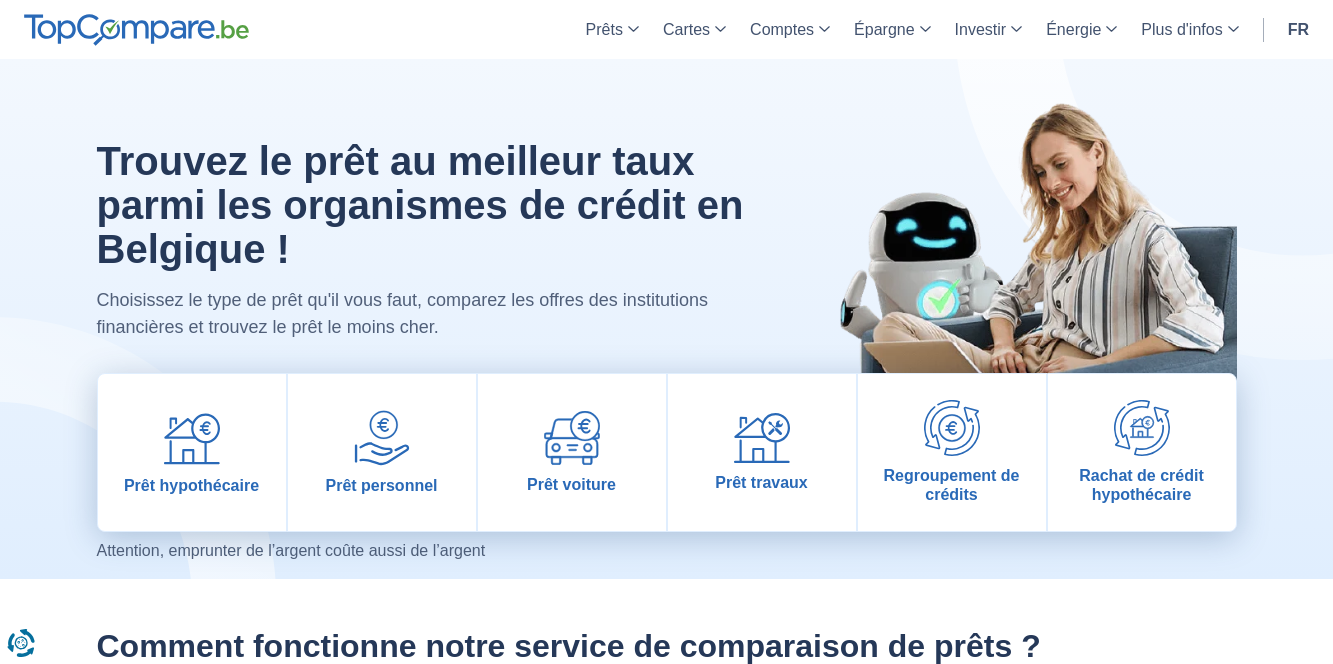 click on "Prêts" at bounding box center (612, 29) 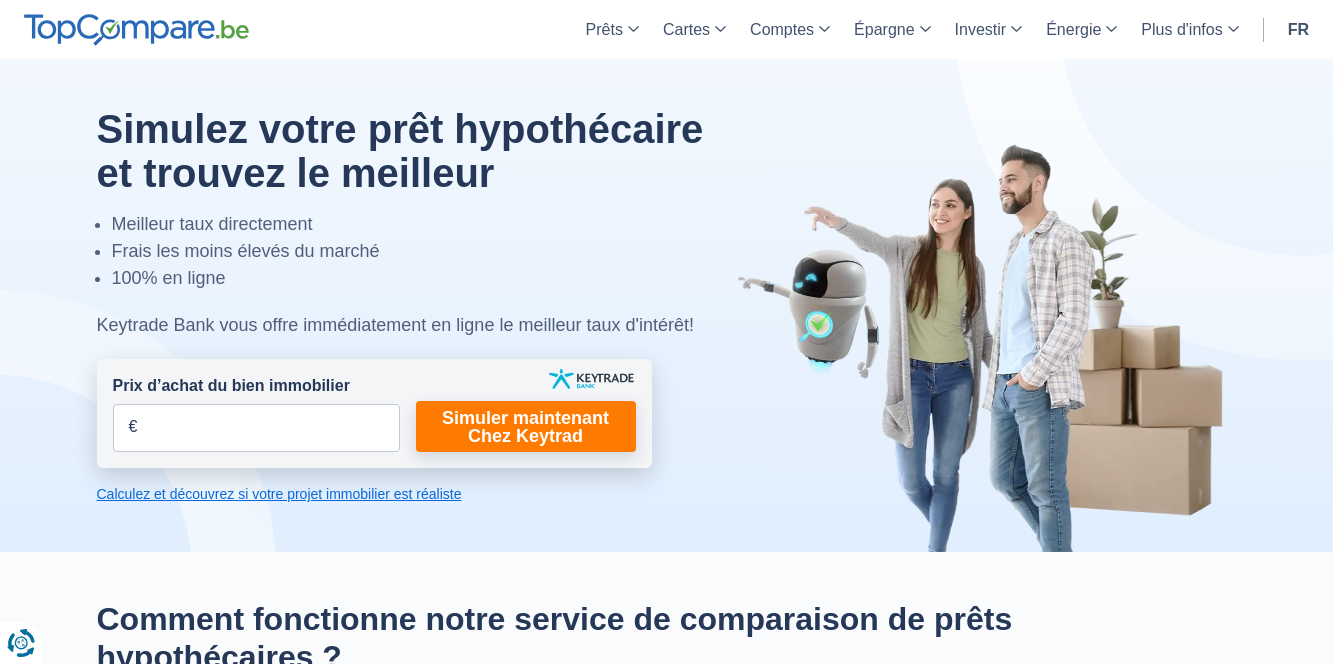 scroll, scrollTop: 0, scrollLeft: 0, axis: both 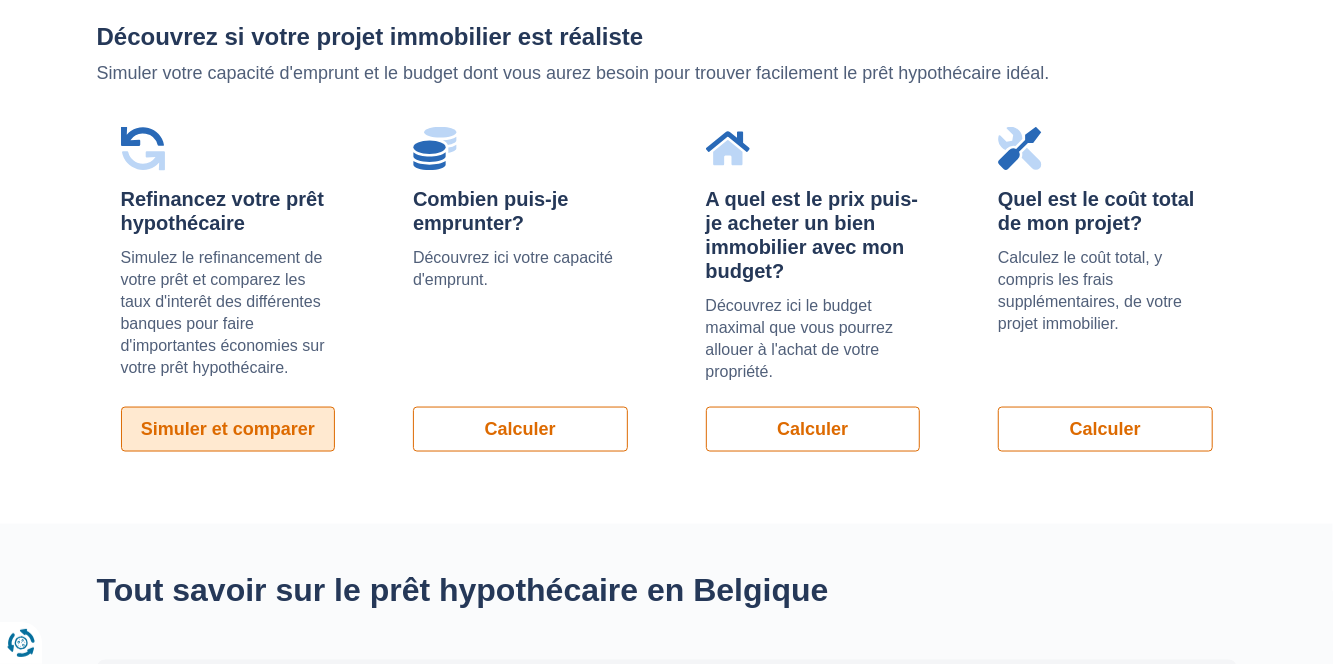 click on "Simuler et comparer" at bounding box center (228, 429) 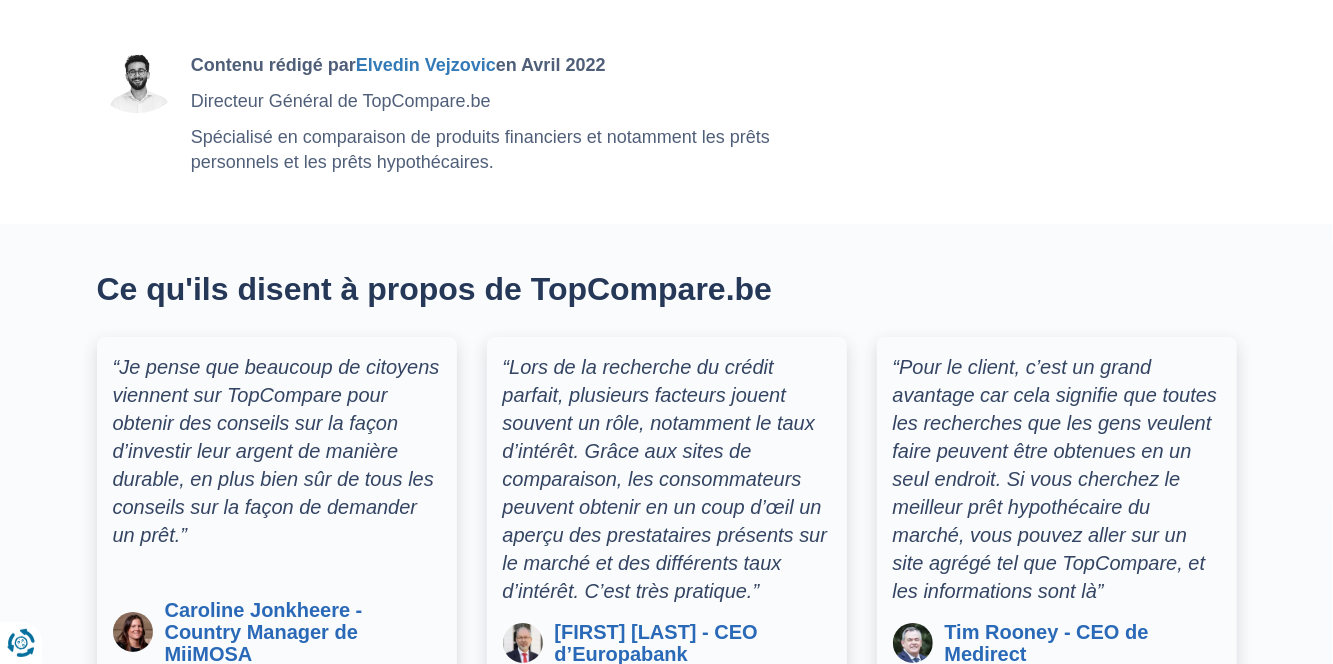 scroll, scrollTop: 3786, scrollLeft: 0, axis: vertical 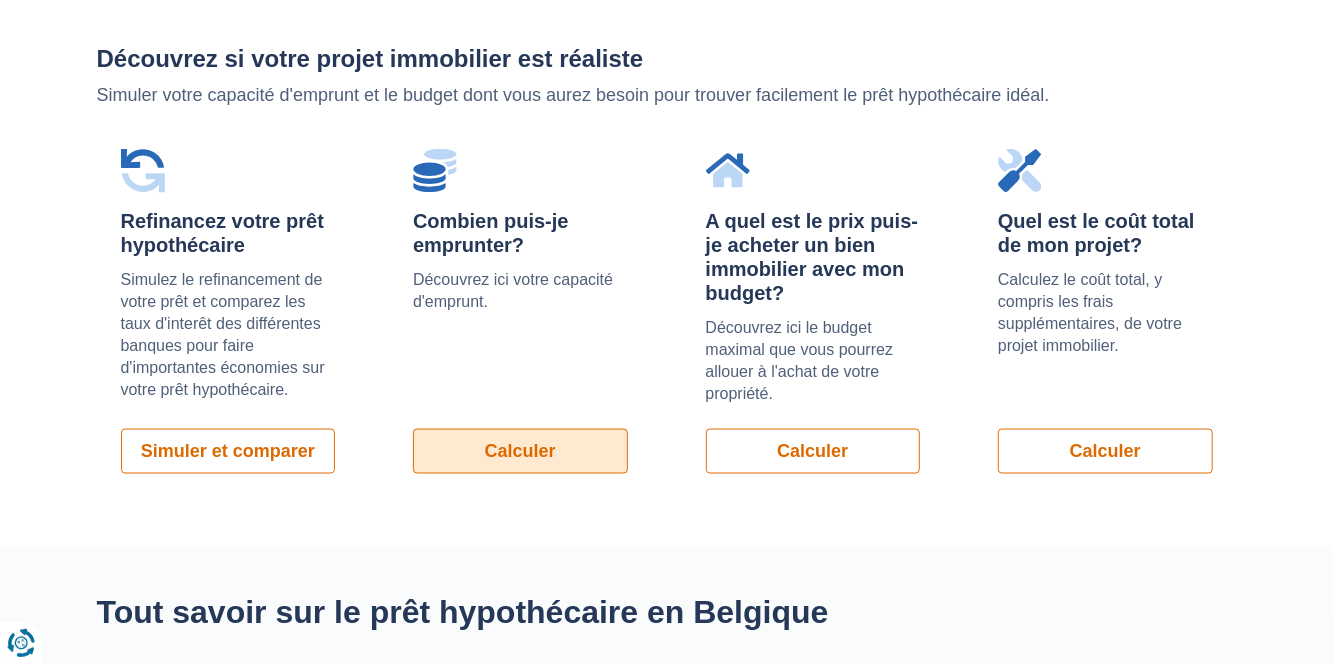 click on "Calculer" at bounding box center (520, 451) 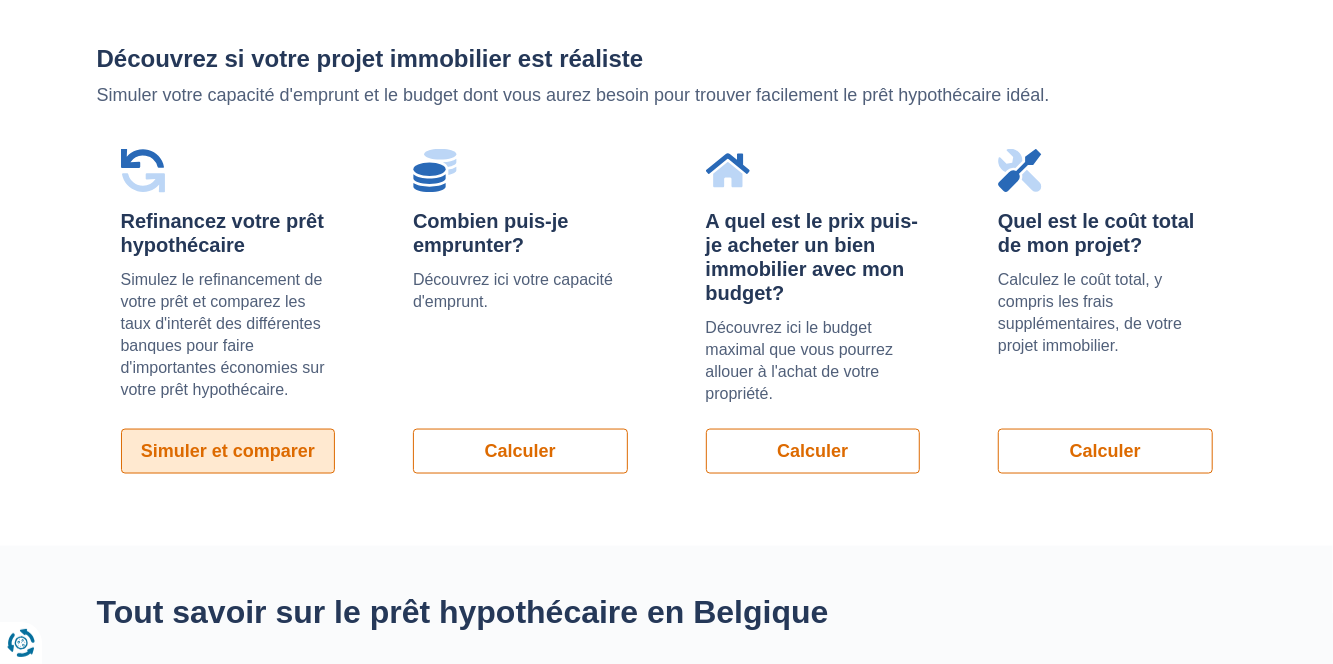 click on "Simuler et comparer" at bounding box center [228, 451] 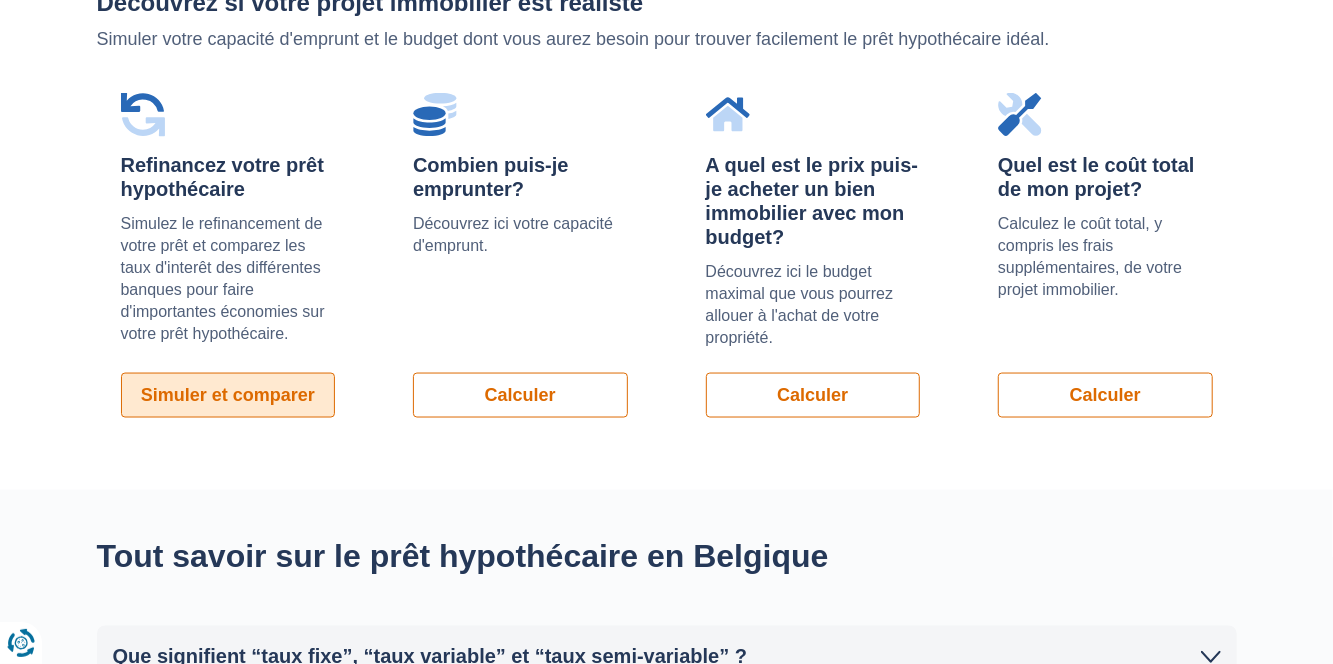 scroll, scrollTop: 1468, scrollLeft: 0, axis: vertical 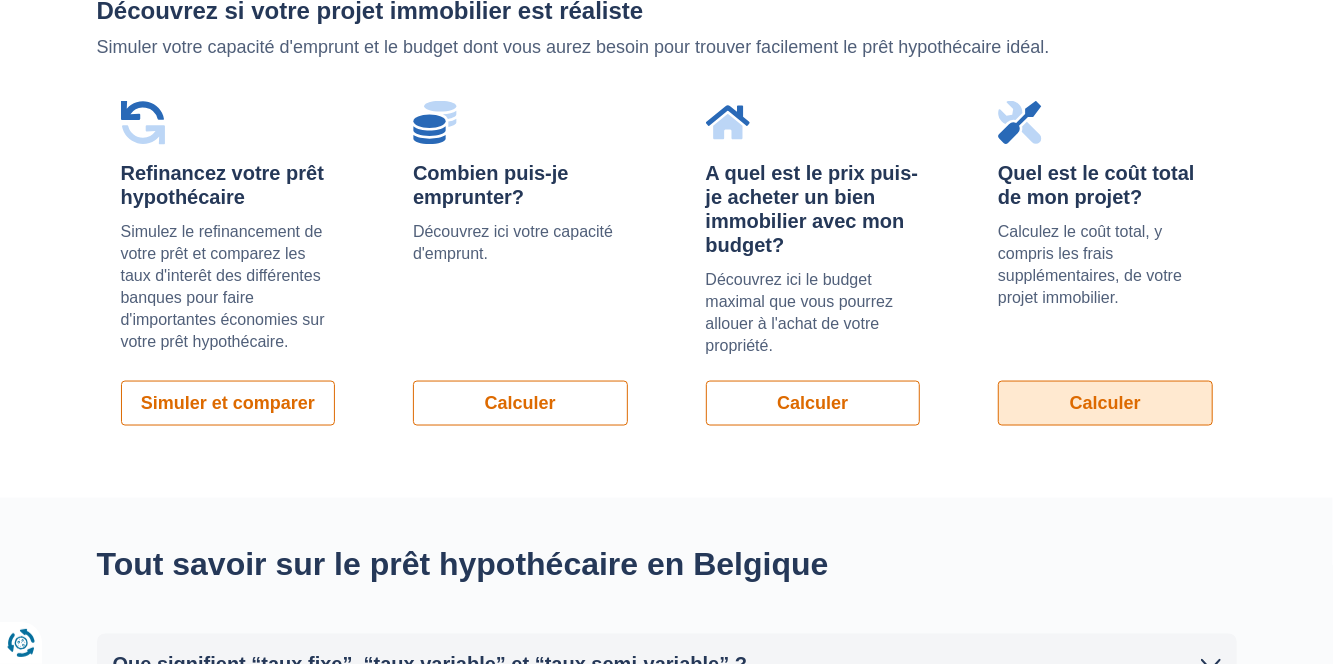 click on "Calculer" at bounding box center [1105, 403] 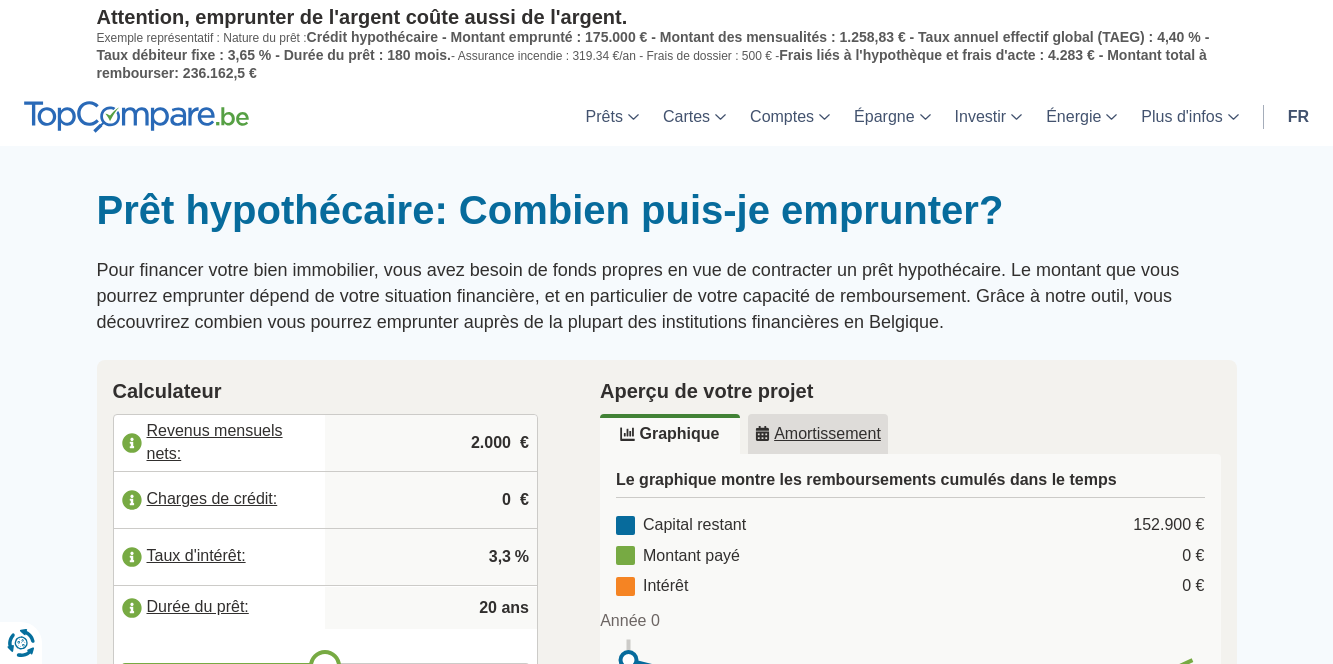 scroll, scrollTop: 0, scrollLeft: 0, axis: both 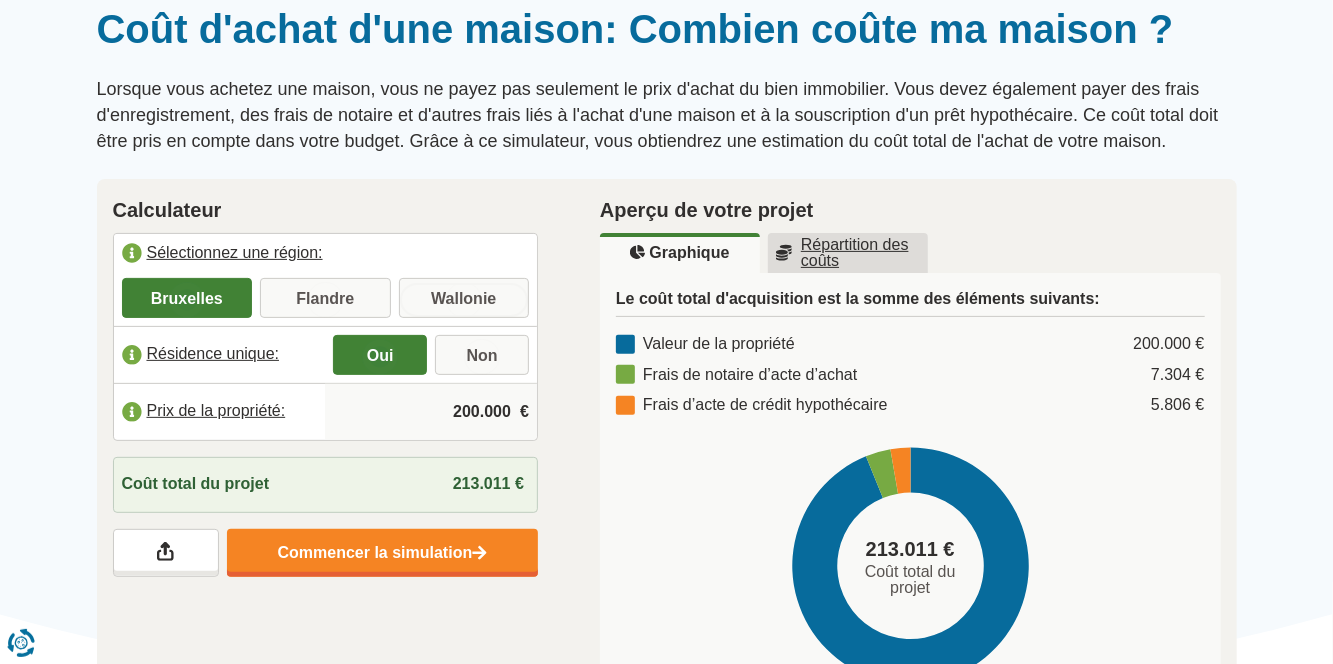 click on "Wallonie" at bounding box center (464, 300) 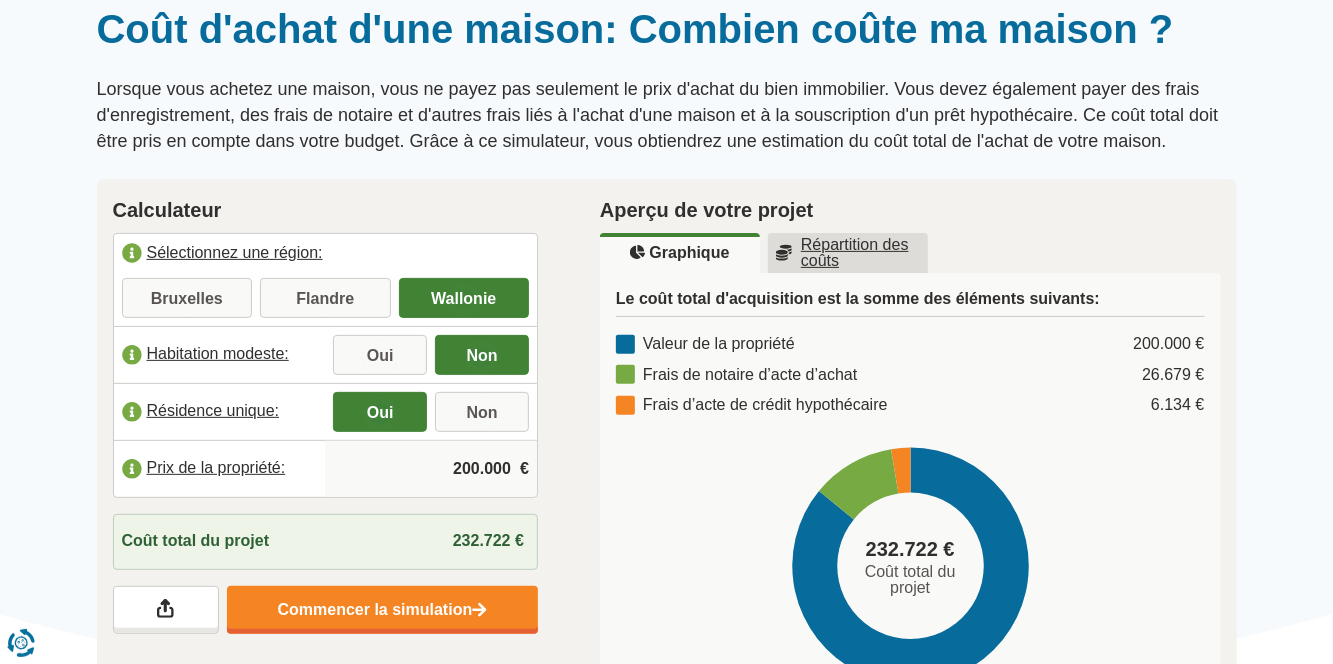 click on "200.000" at bounding box center [431, 469] 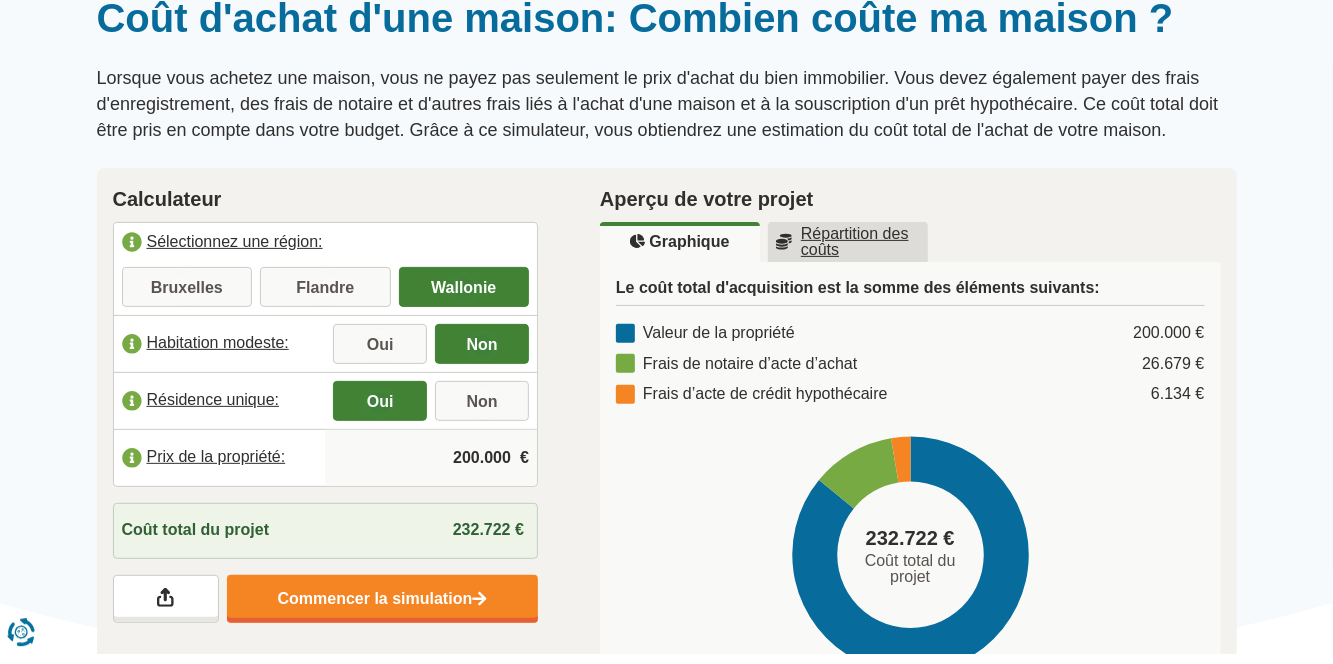 scroll, scrollTop: 181, scrollLeft: 0, axis: vertical 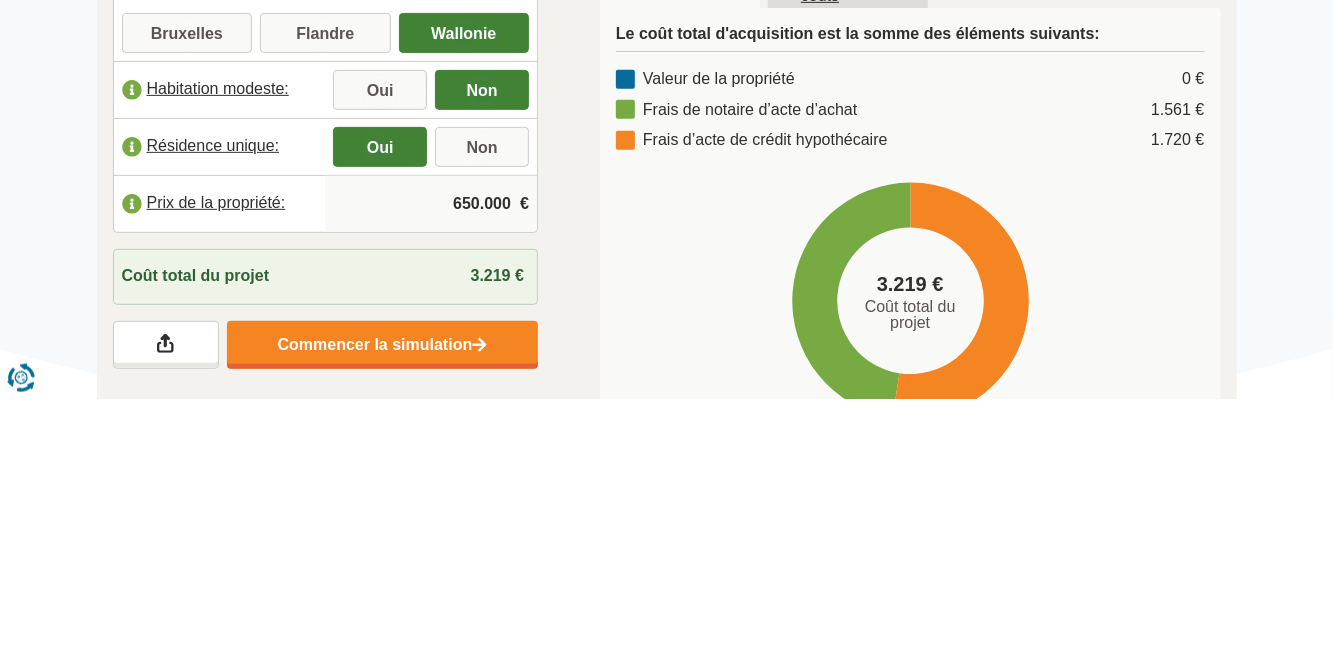 type on "650.000" 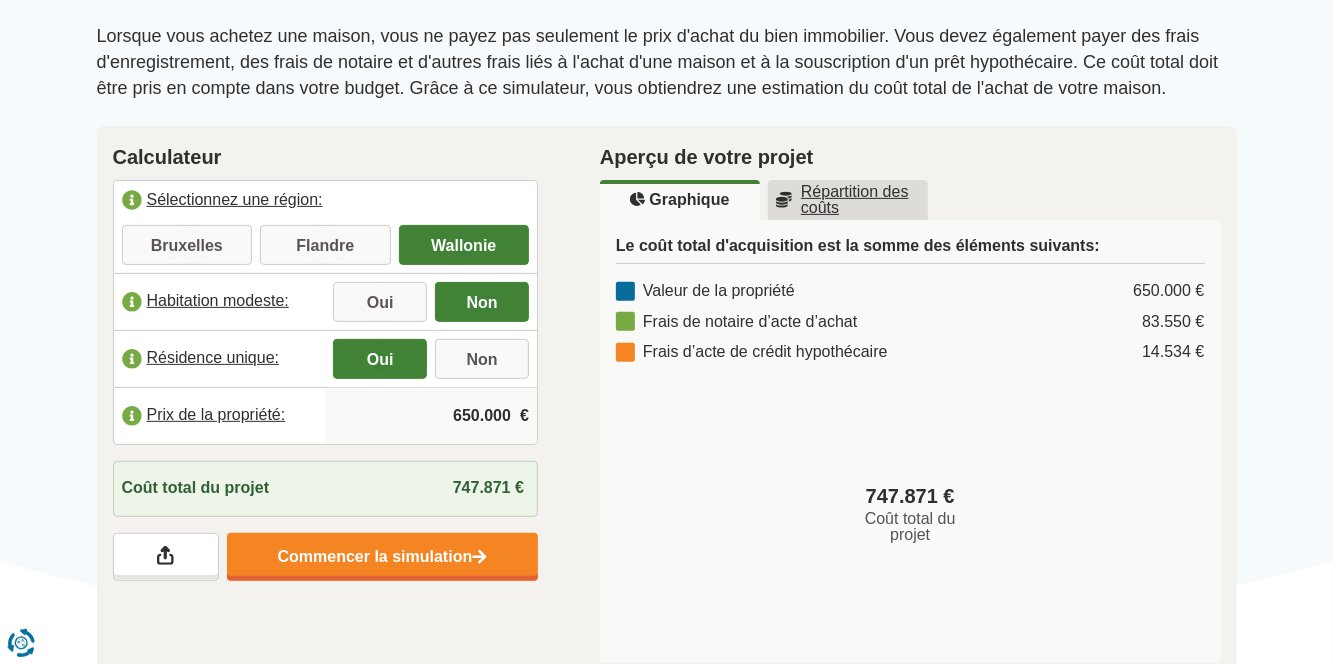 scroll, scrollTop: 238, scrollLeft: 0, axis: vertical 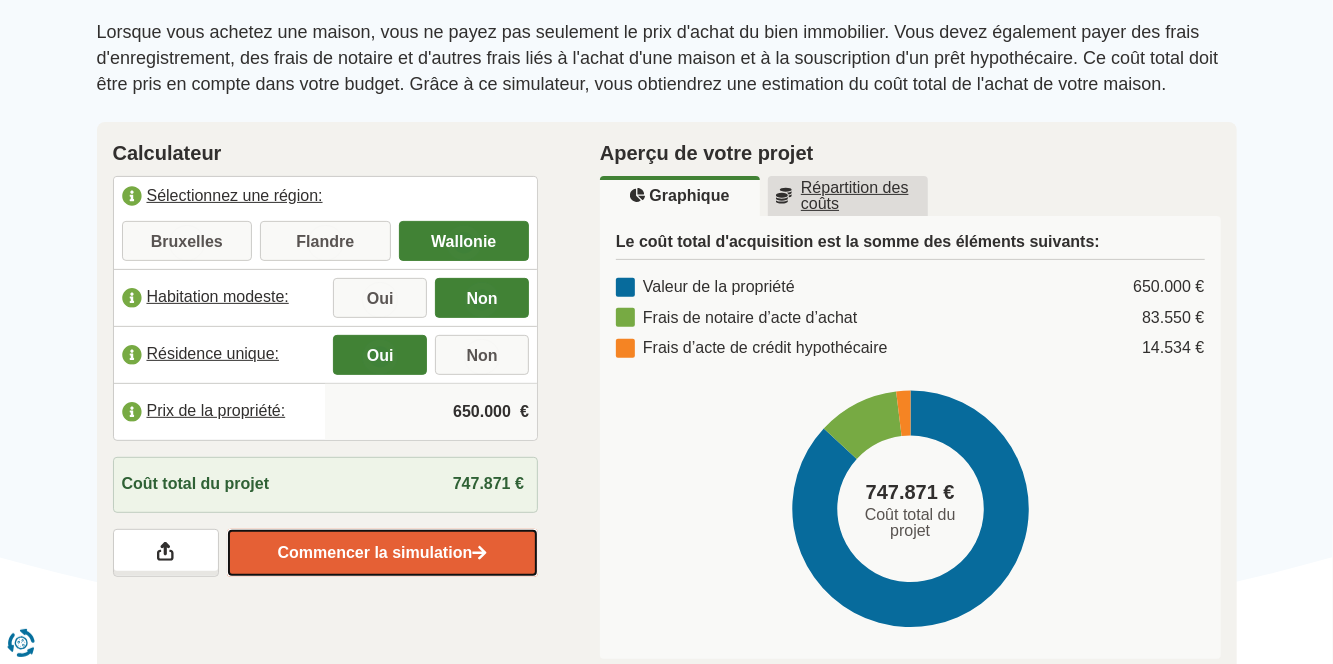 click on "Commencer la simulation" at bounding box center (382, 553) 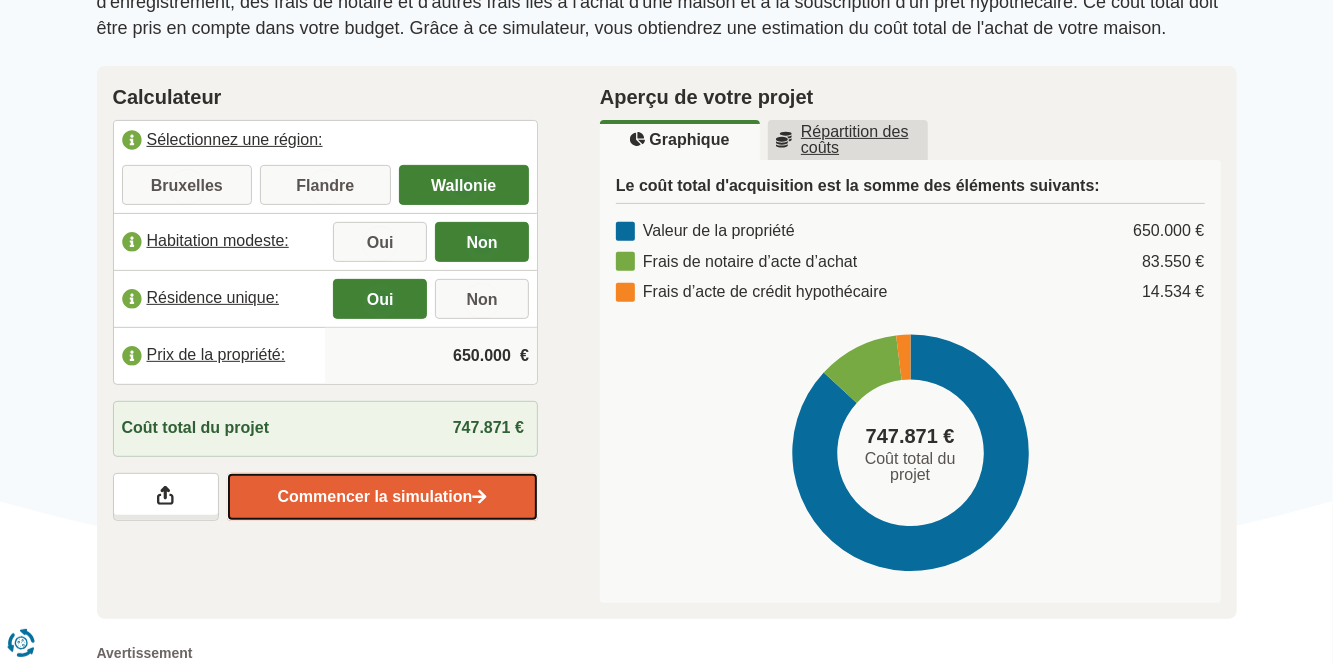 scroll, scrollTop: 334, scrollLeft: 0, axis: vertical 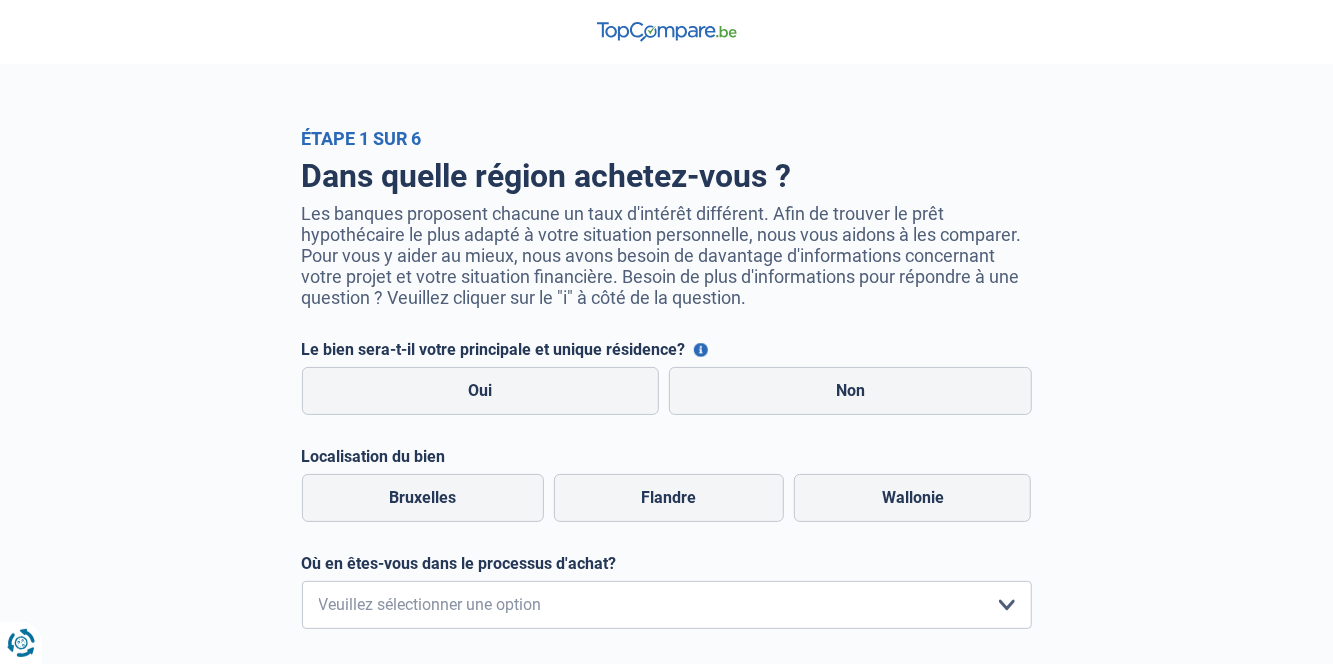 click on "Oui" at bounding box center [481, 391] 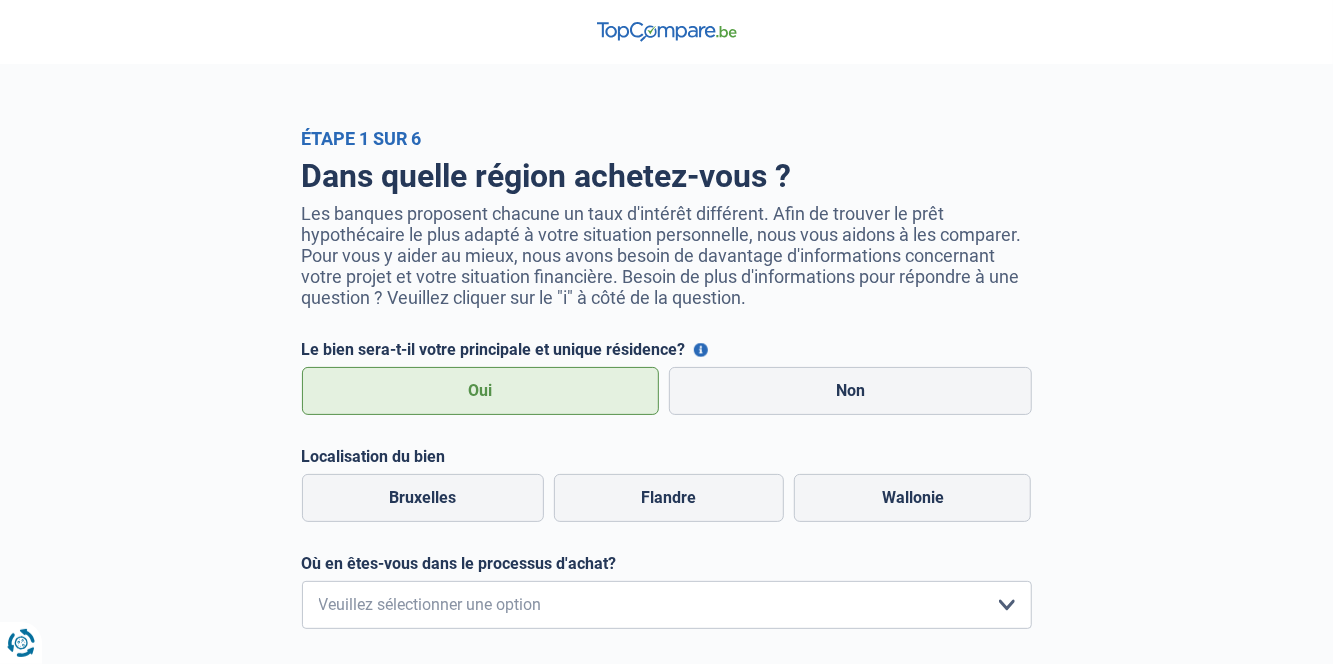 click on "Wallonie" at bounding box center [912, 498] 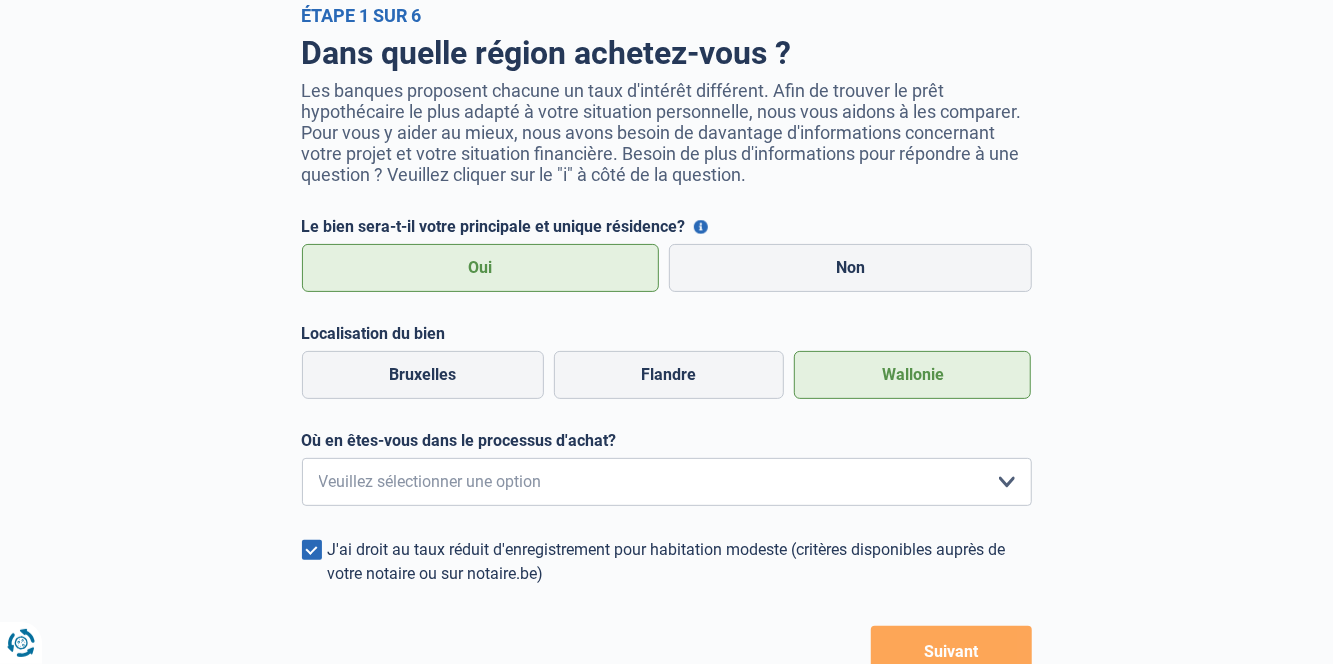 scroll, scrollTop: 129, scrollLeft: 0, axis: vertical 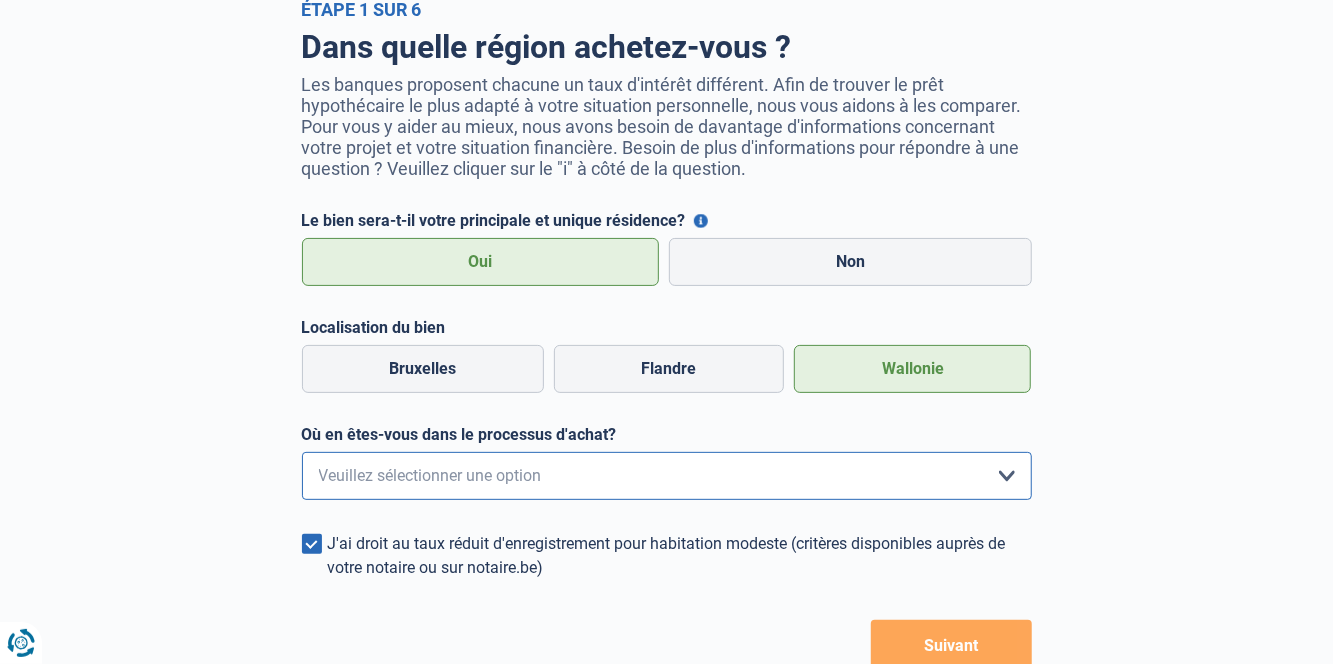 click on "Je me renseigne juste car je n'ai pas de projet d'achat concret actuellement Je visite activement mais je n'ai pas encore trouvé de bien J'ai trouvé une habitation et vais faire une offre dans les prochains jours J'ai trouvé un bien et mon offre a été acceptée
Veuillez sélectionner une option" at bounding box center [667, 476] 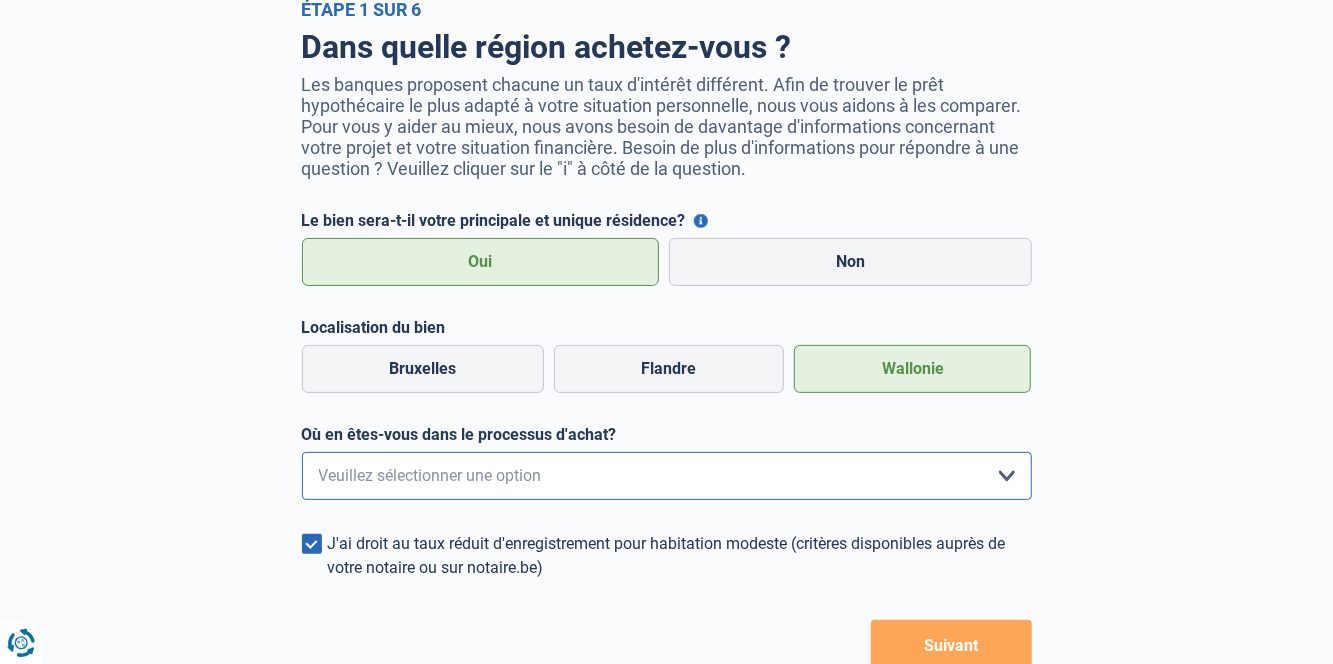 select on "1b" 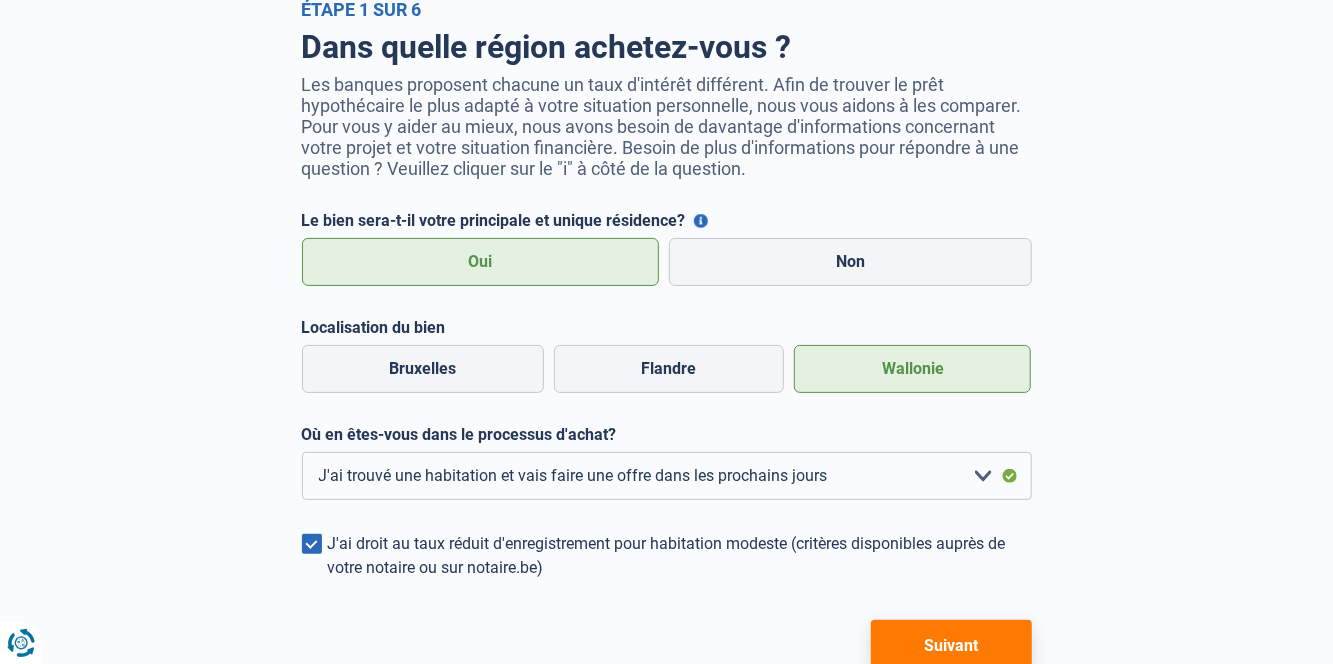 click on "Suivant" at bounding box center [951, 645] 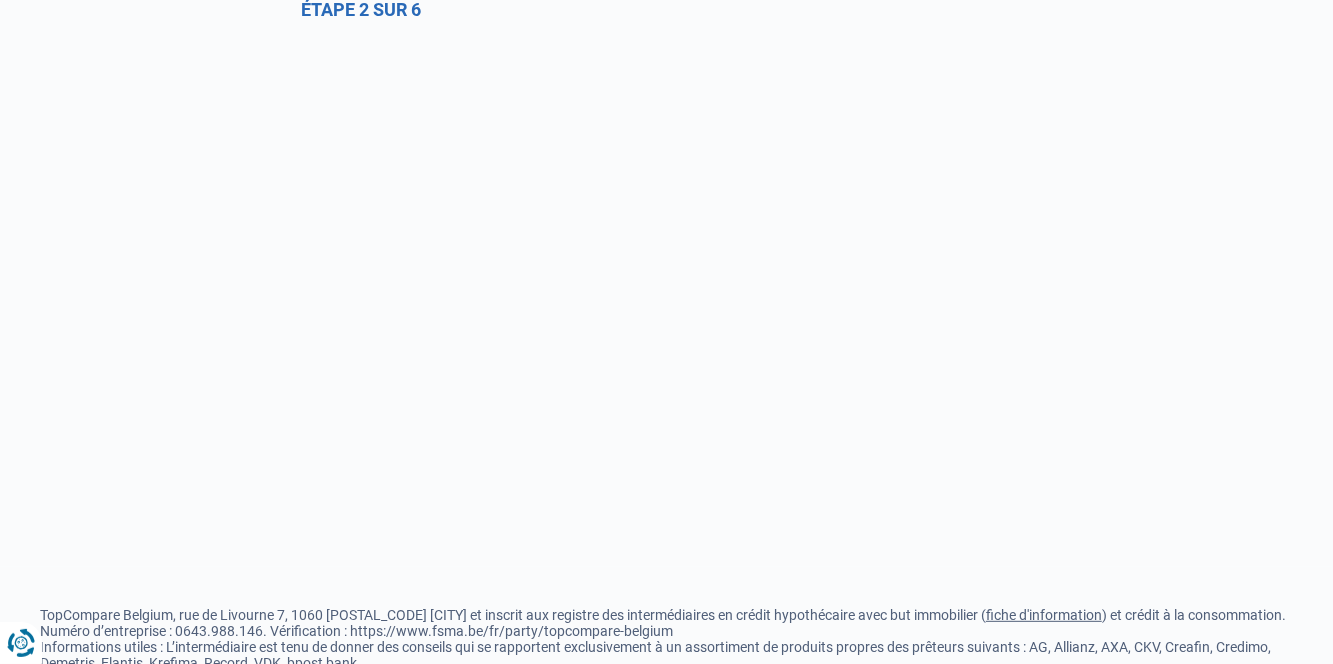 scroll, scrollTop: 0, scrollLeft: 0, axis: both 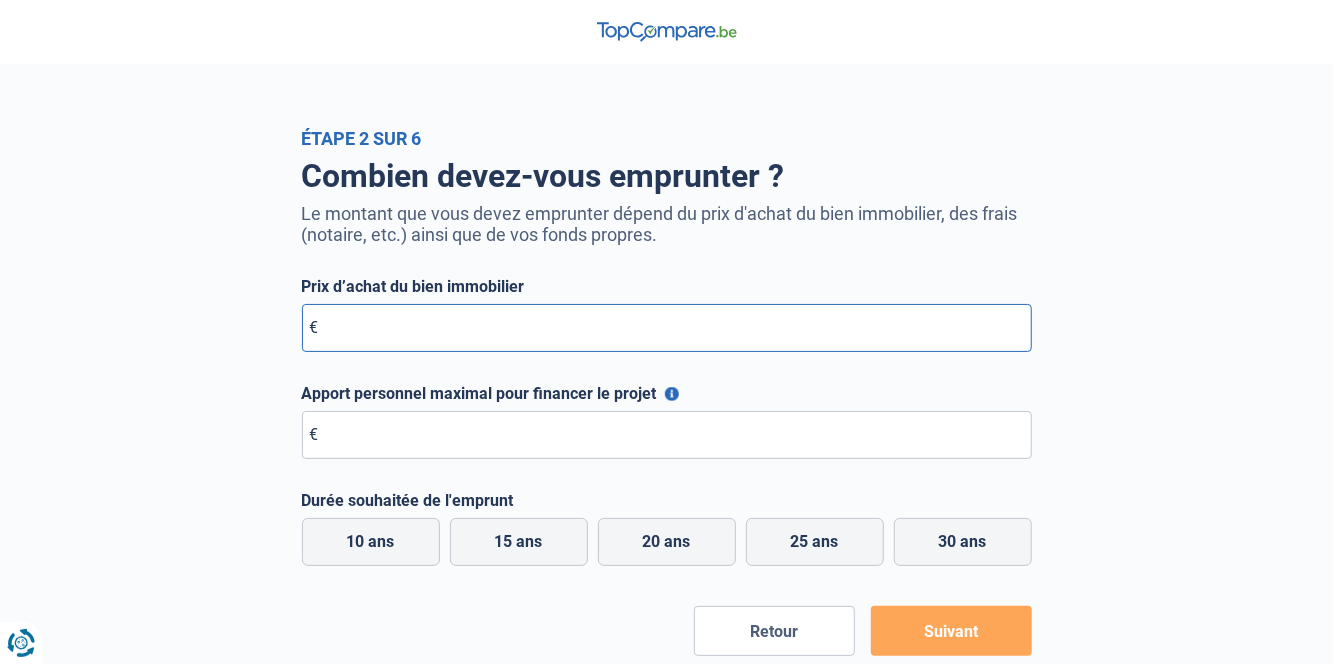 click on "Prix d’achat du bien immobilier" at bounding box center [667, 328] 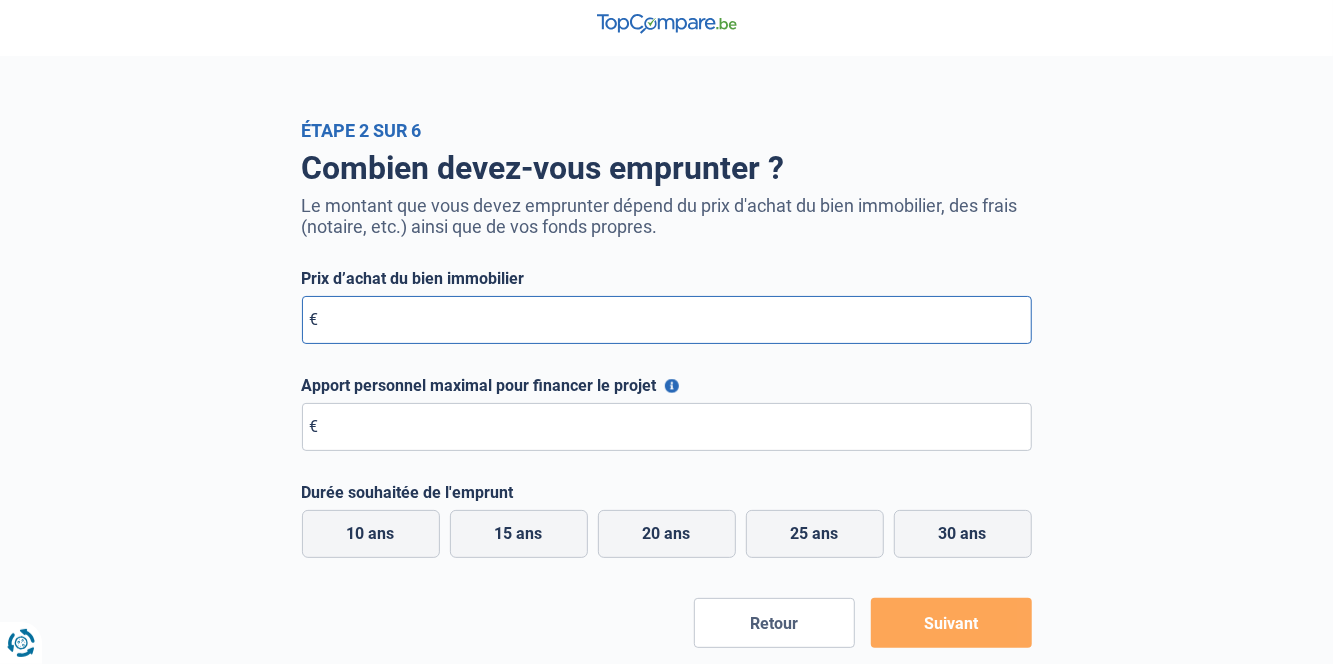 scroll, scrollTop: 40, scrollLeft: 0, axis: vertical 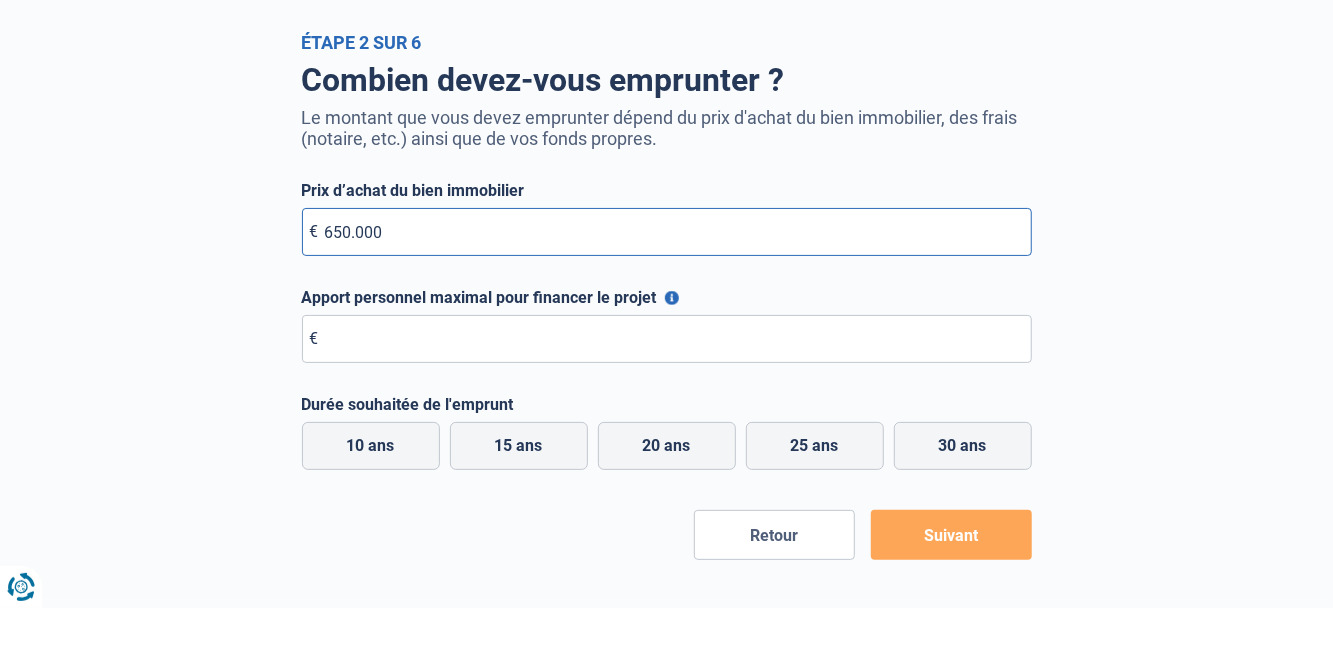 type on "650.000" 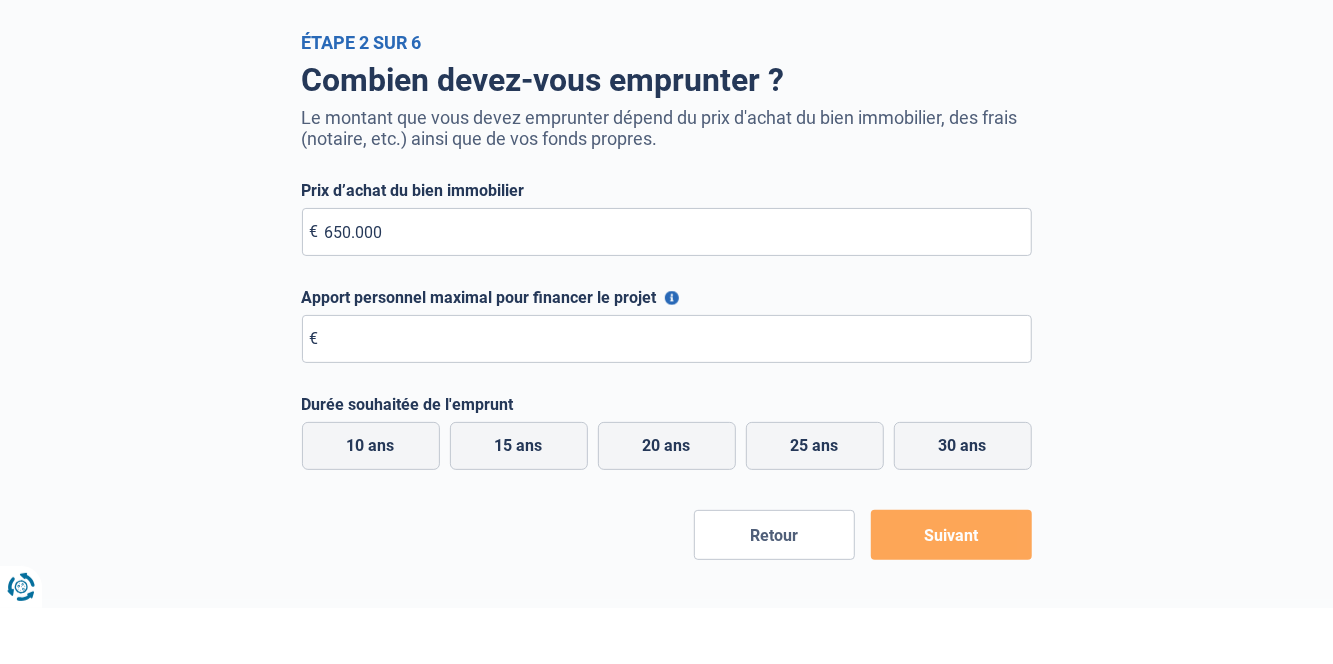 click on "Combien devez-vous emprunter ?
Le montant que vous devez emprunter dépend du prix d'achat du bien immobilier, des frais (notaire, etc.) ainsi que de vos fonds propres.
Prix d’achat du bien immobilier     €   650.000
Apport personnel maximal pour financer le projet
La contribution personnelle est le montant que vous avez immédiatement disponible pour l'achat de biens immobiliers.
€     Tous les champs sont obligatoires. Veuillez fournir une réponse plus longue   Durée souhaitée de l'emprunt
10 ans
15 ans
20 ans
25 ans
30 ans
Tous les champs sont obligatoires. Veuillez sélectionner une option
Retour
Suivant" at bounding box center (667, 362) 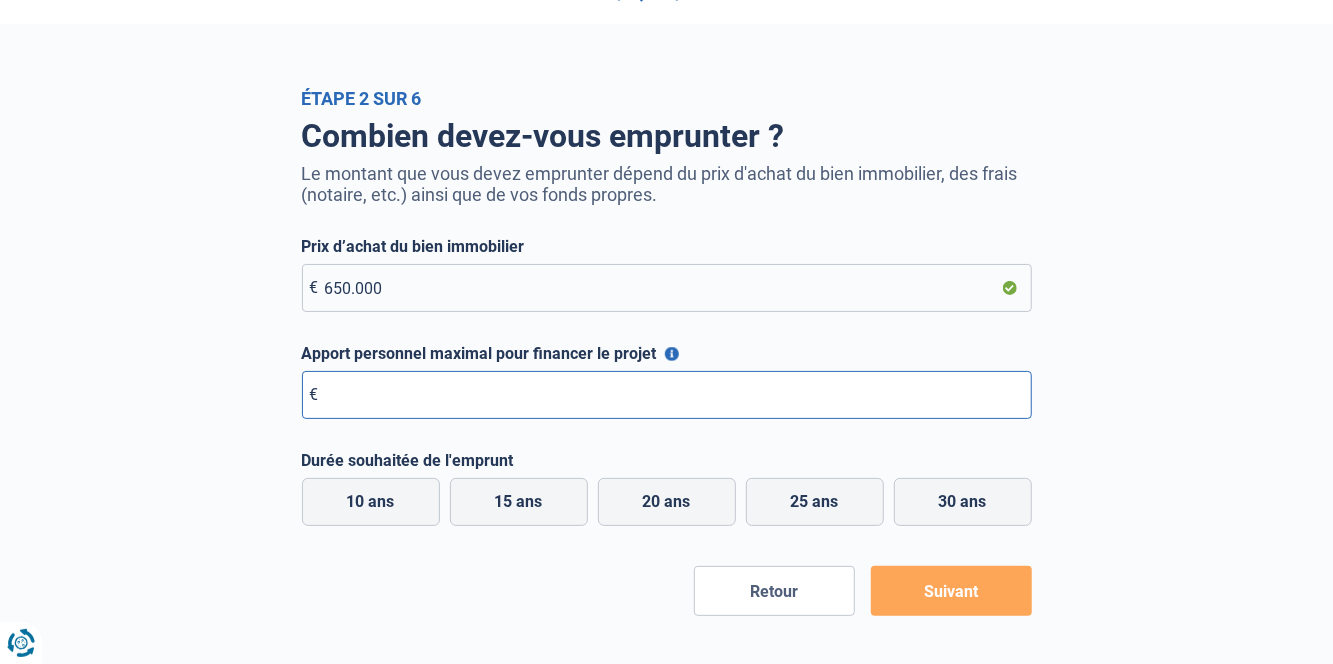 click on "Apport personnel maximal pour financer le projet" at bounding box center [667, 395] 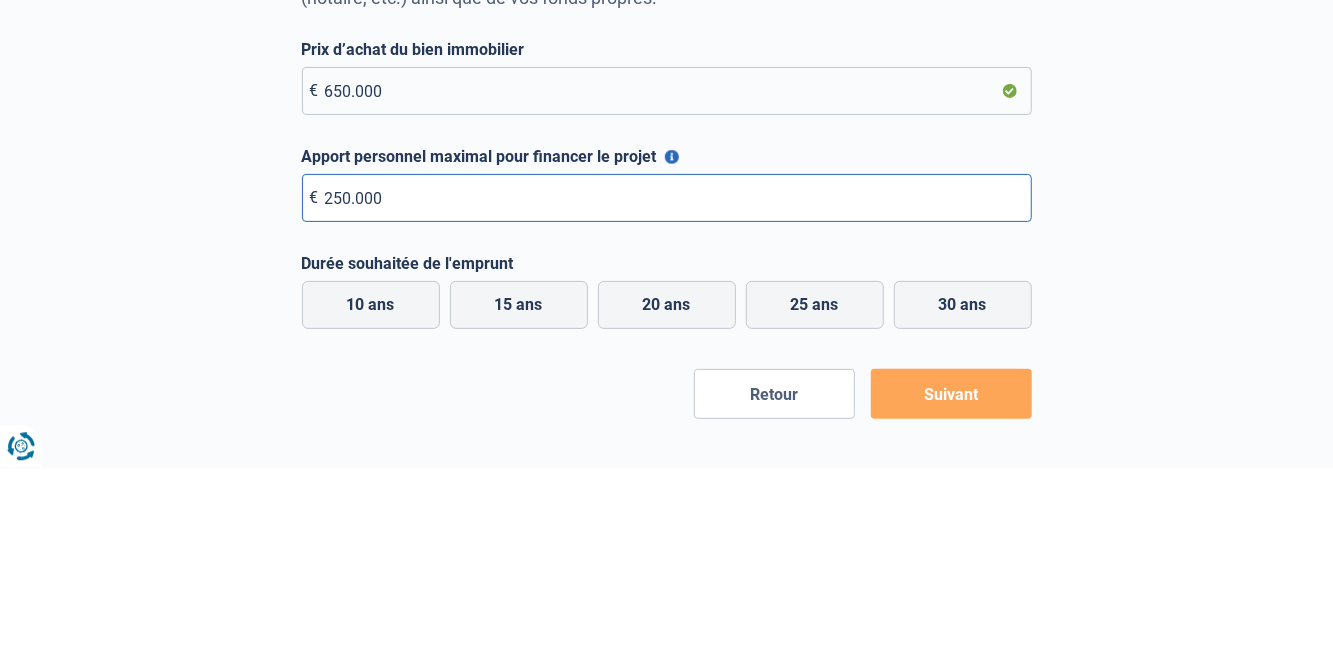 type on "250.000" 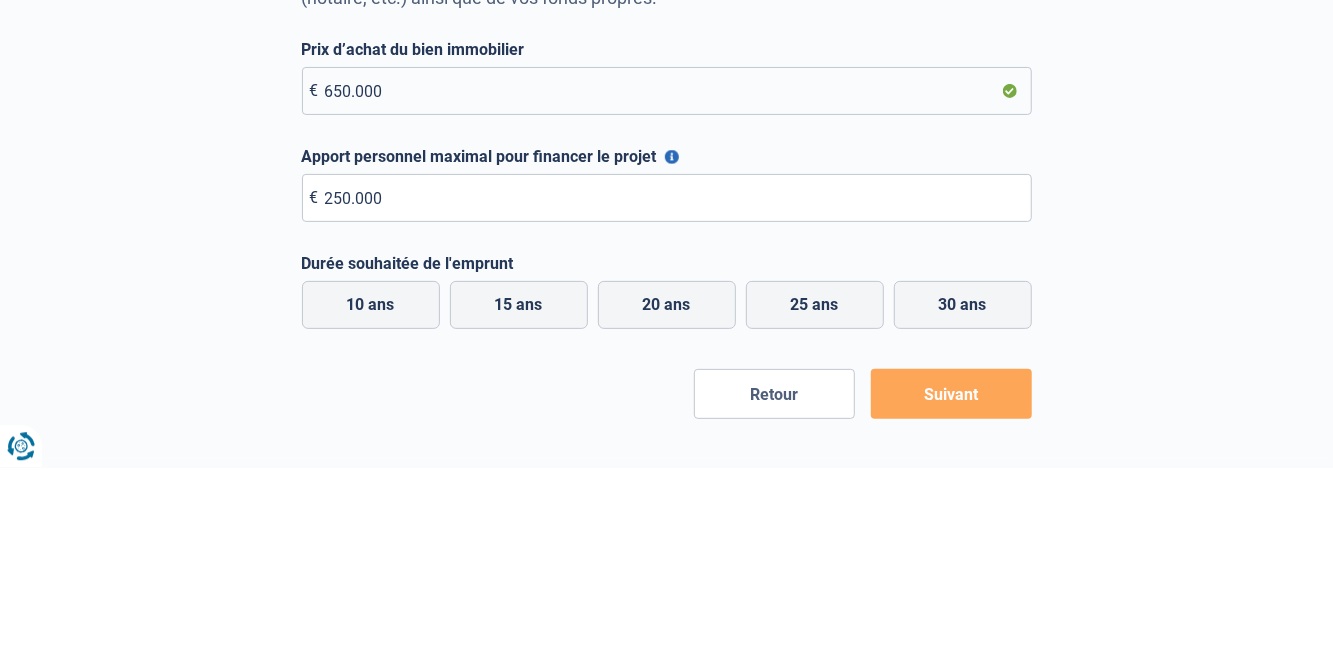 click on "Combien devez-vous emprunter ?
Le montant que vous devez emprunter dépend du prix d'achat du bien immobilier, des frais (notaire, etc.) ainsi que de vos fonds propres.
Prix d’achat du bien immobilier     €   650.000
Apport personnel maximal pour financer le projet
La contribution personnelle est le montant que vous avez immédiatement disponible pour l'achat de biens immobiliers.
€   250.000     Durée souhaitée de l'emprunt
10 ans
15 ans
20 ans
25 ans
30 ans
Tous les champs sont obligatoires. Veuillez sélectionner une option
Retour
Suivant" at bounding box center [667, 362] 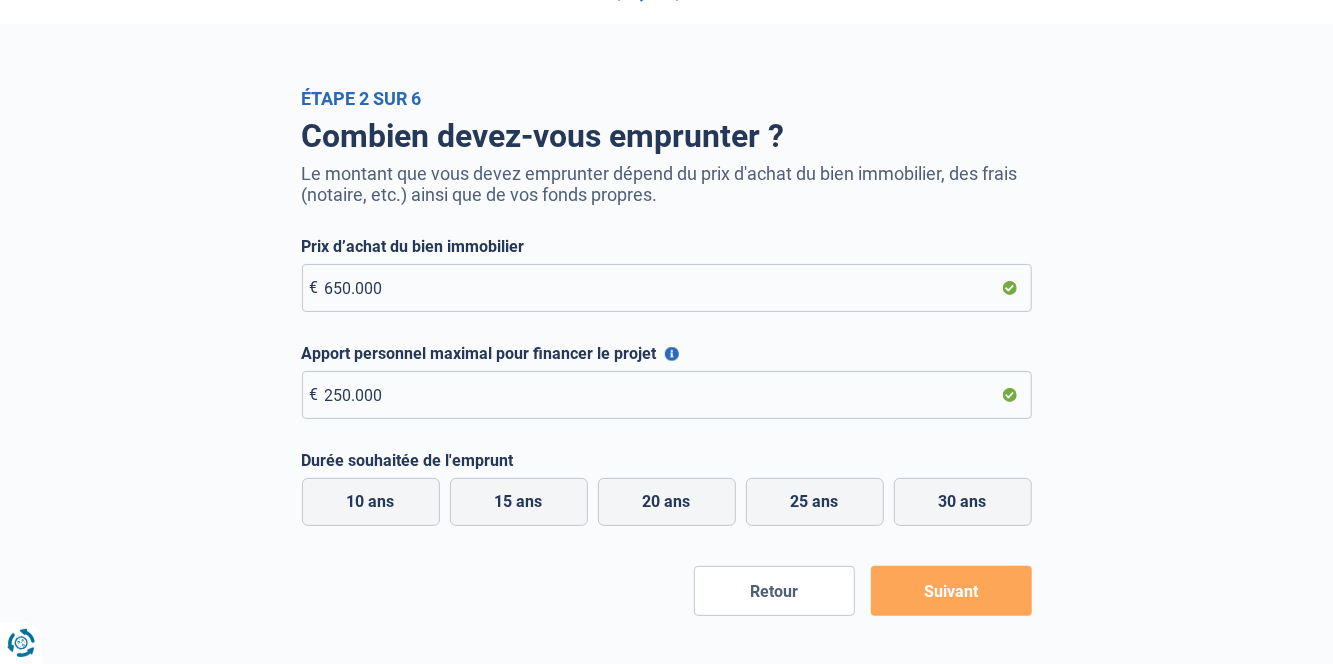 click on "20 ans" at bounding box center [667, 502] 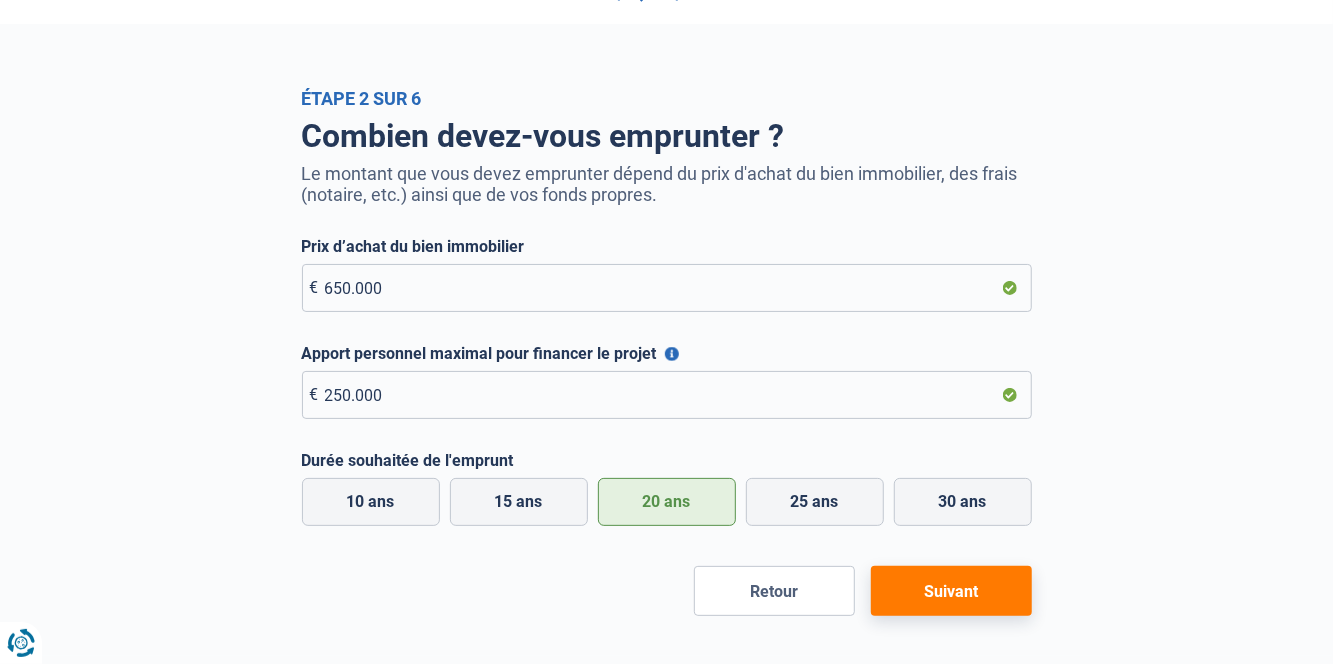click on "Suivant" at bounding box center [951, 591] 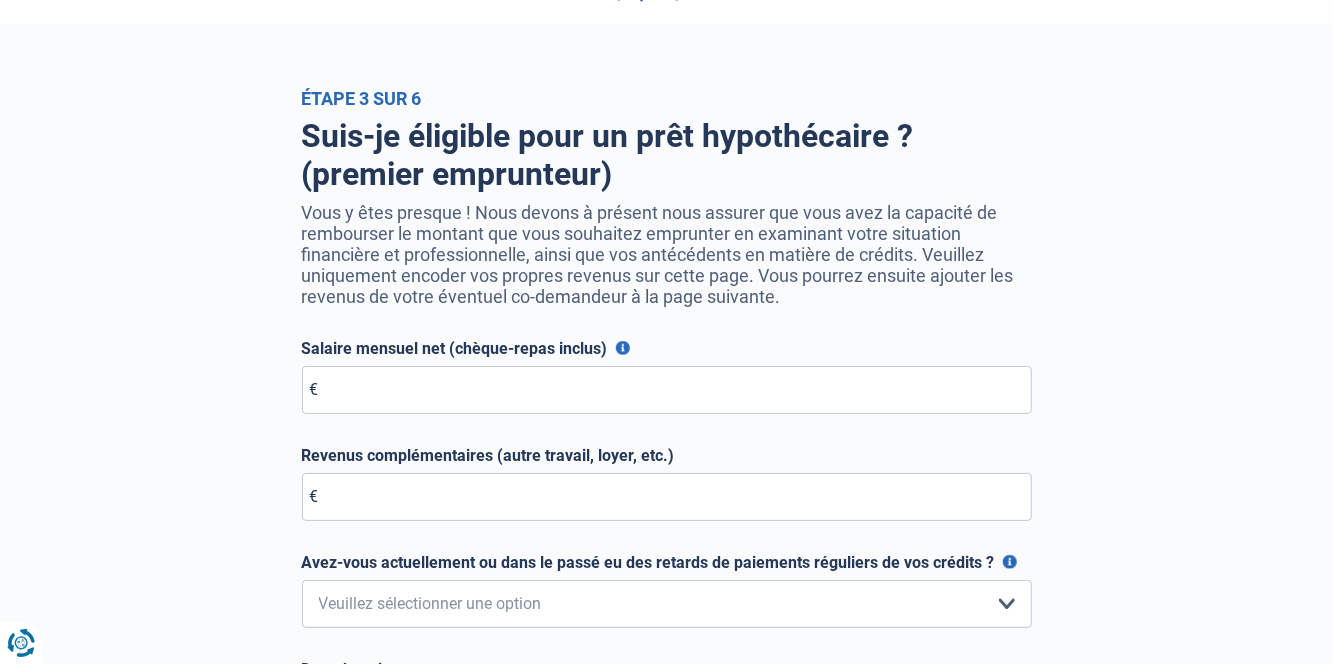 scroll, scrollTop: 0, scrollLeft: 0, axis: both 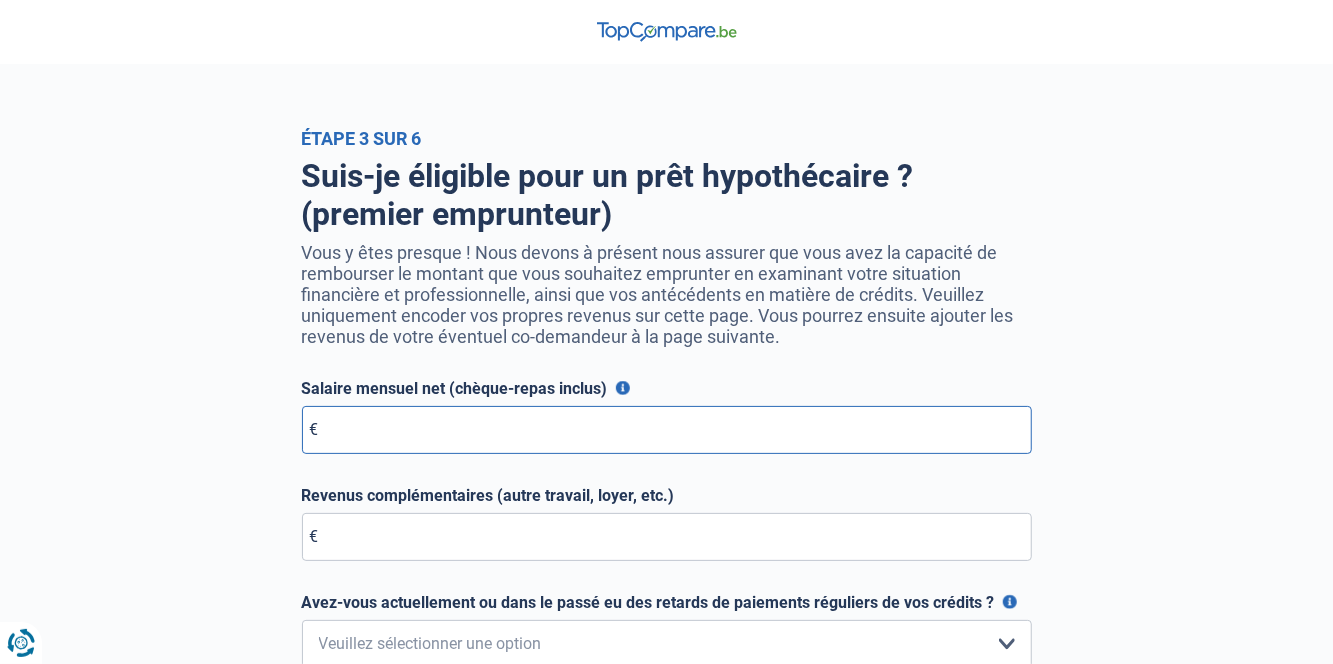 click on "Salaire mensuel net (chèque-repas inclus)" at bounding box center [667, 430] 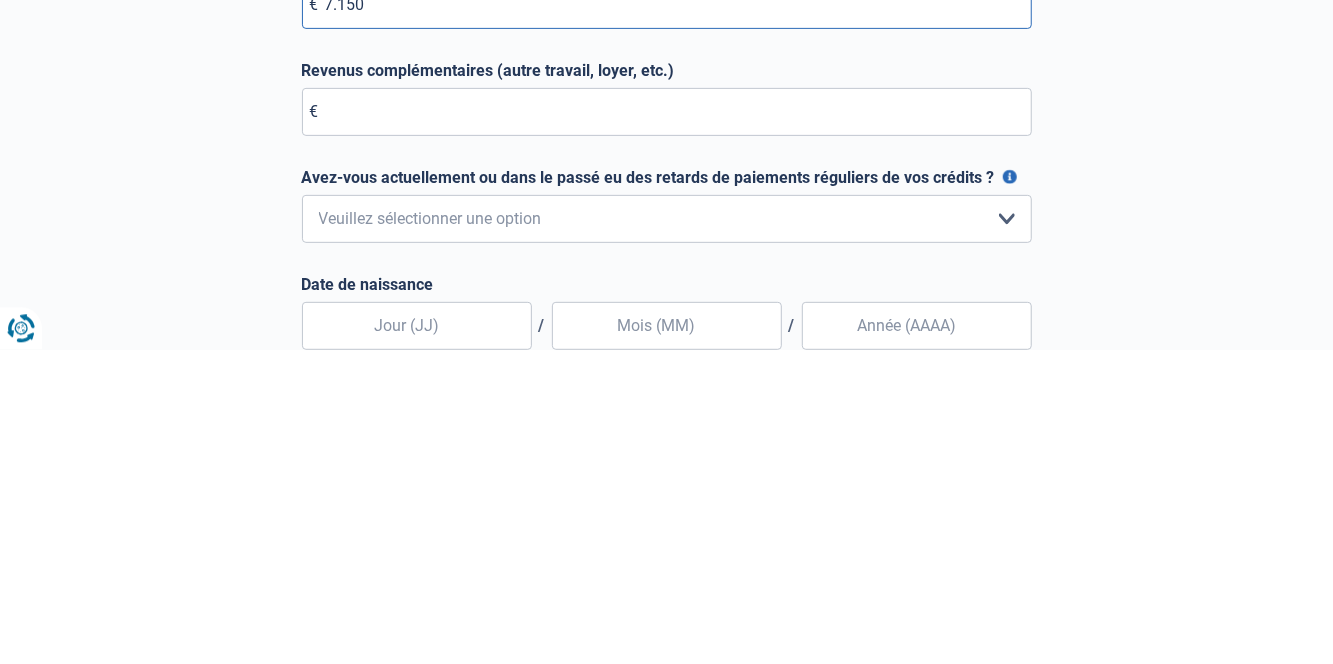 scroll, scrollTop: 112, scrollLeft: 0, axis: vertical 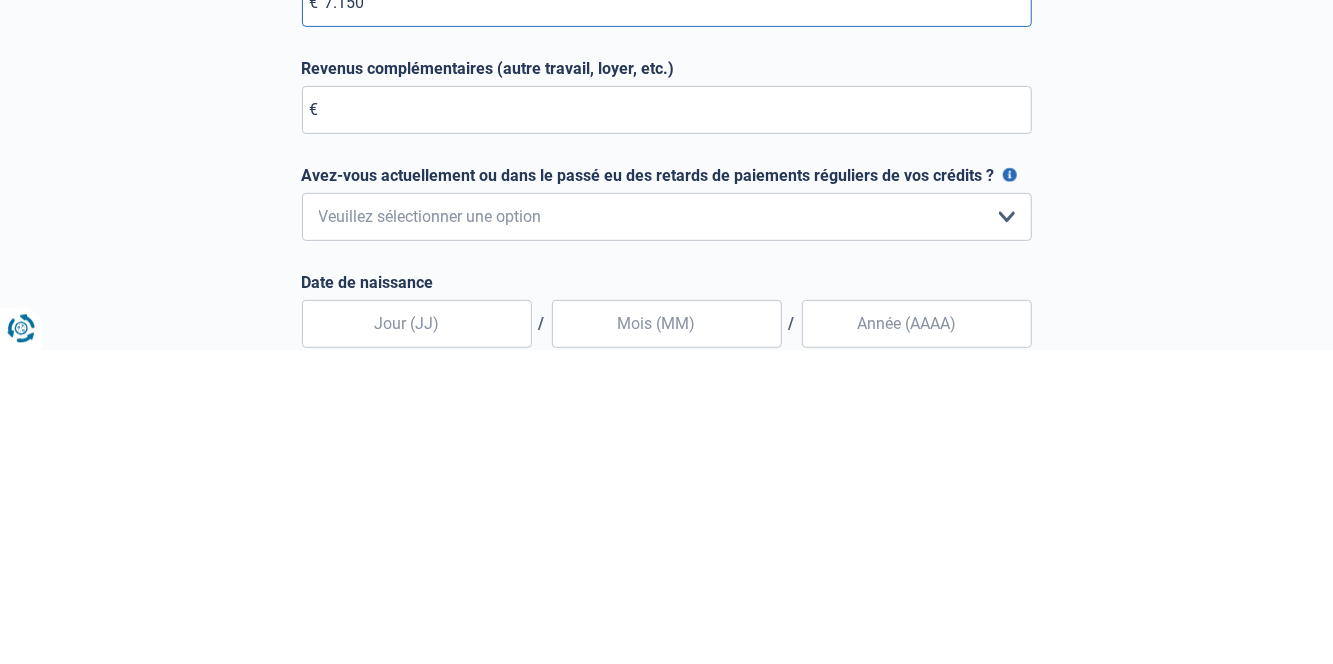 type on "7.150" 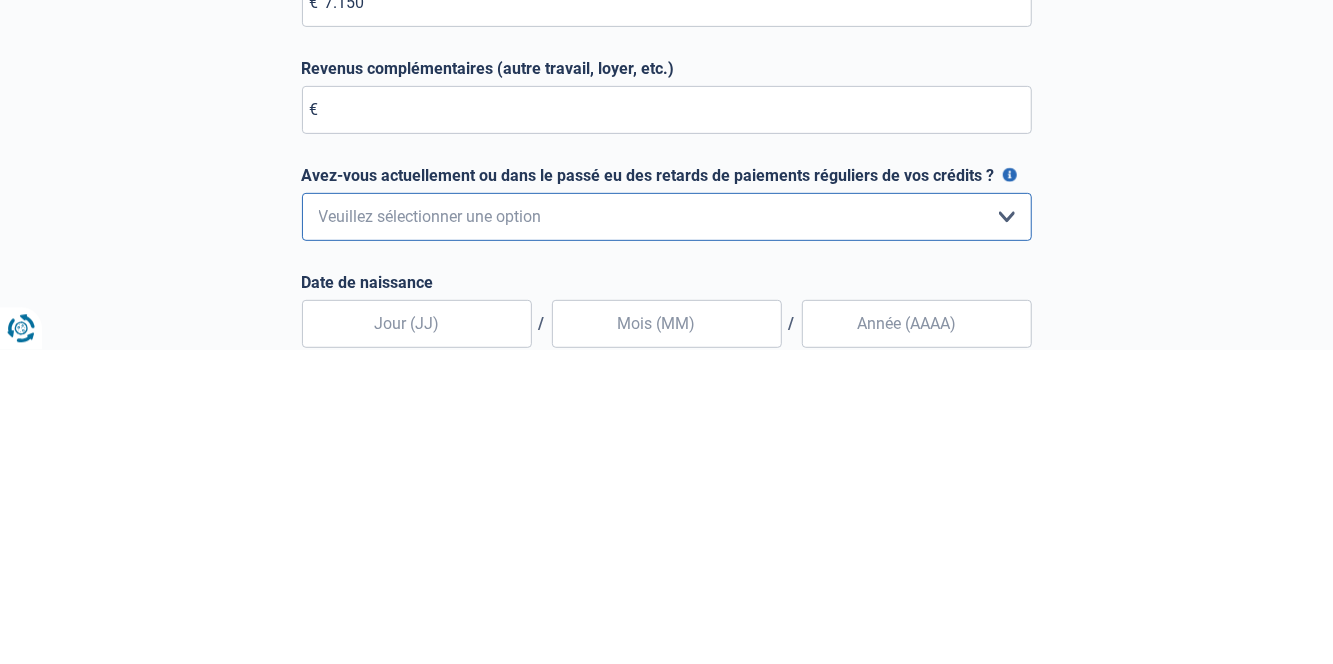 click on "Non, jamais Oui mais j'ai tout remboursé il y a moins d'un an Oui mais cela fait plus d'un an que j'ai remboursé mes retards de paiements Oui, je n'ai pas encore effectué de remboursements
Veuillez sélectionner une option" at bounding box center (667, 532) 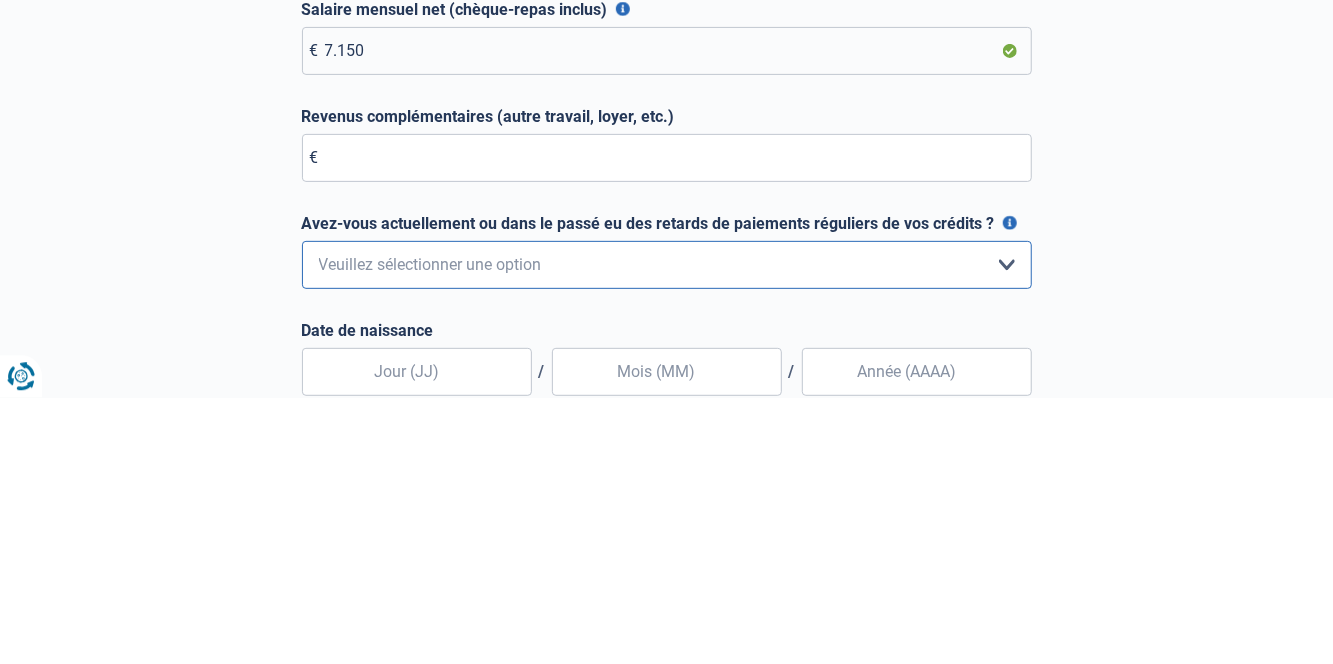 scroll, scrollTop: 112, scrollLeft: 0, axis: vertical 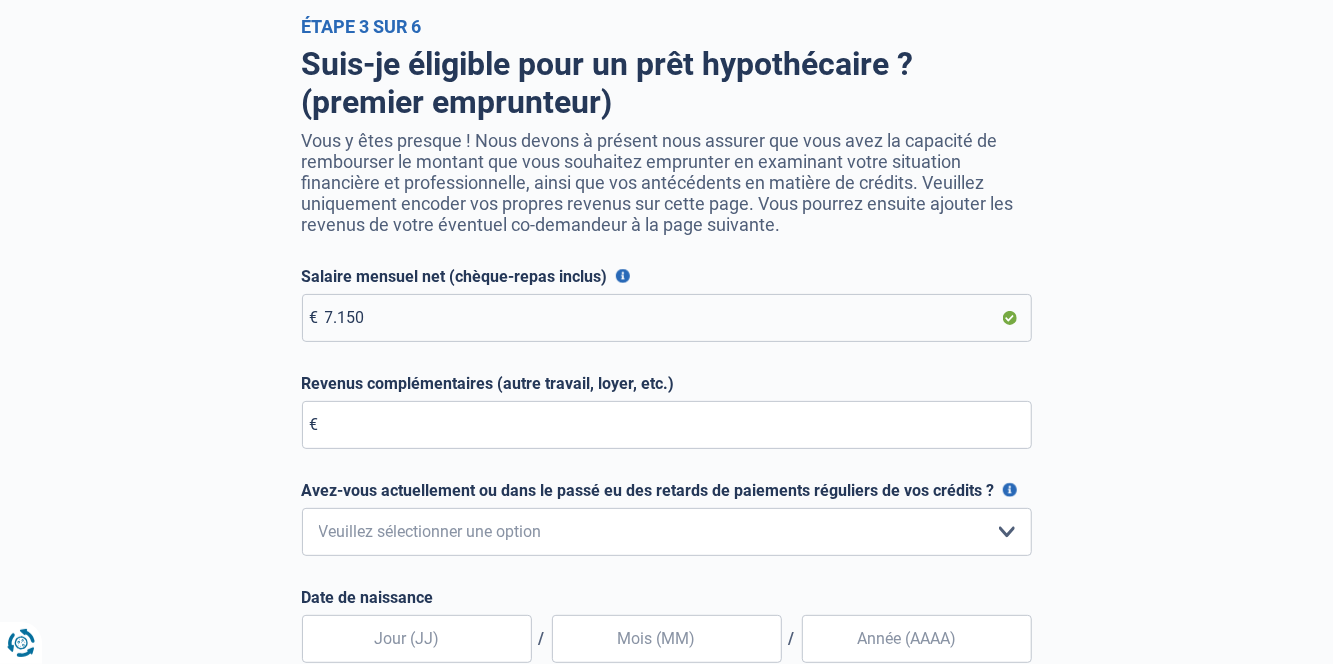 click on "Suis-je éligible pour un prêt hypothécaire ?
(premier emprunteur)
Vous y êtes presque ! Nous devons à présent nous assurer que vous avez la capacité de rembourser le montant que vous souhaitez emprunter en examinant votre situation financière et professionnelle, ainsi que vos antécédents en matière de crédits. Veuillez uniquement encoder vos propres revenus sur cette page. Vous pourrez ensuite ajouter les revenus de votre éventuel co-demandeur à la page suivante.
Salaire mensuel net (chèque-repas inclus)
Pour les employés, cela est votre salaire net mensuel, y compris le montant des chèques-repas. Pour les travailleurs indépendants, entrez l'argent de poche que vous recevez chaque mois après impôts
€   7.150     Revenus complémentaires (autre travail, loyer, etc.)     €
Avez-vous actuellement ou dans le passé eu des retards de paiements réguliers de vos crédits ?
Non, jamais" at bounding box center (667, 502) 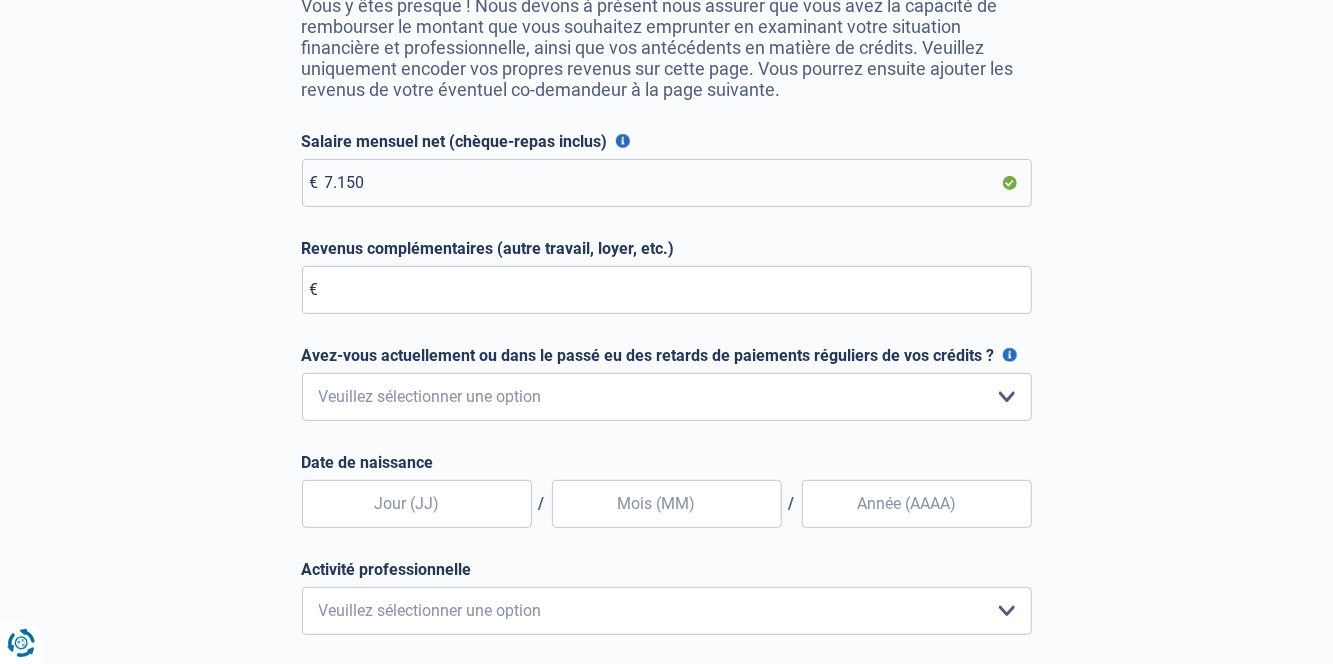 scroll, scrollTop: 245, scrollLeft: 0, axis: vertical 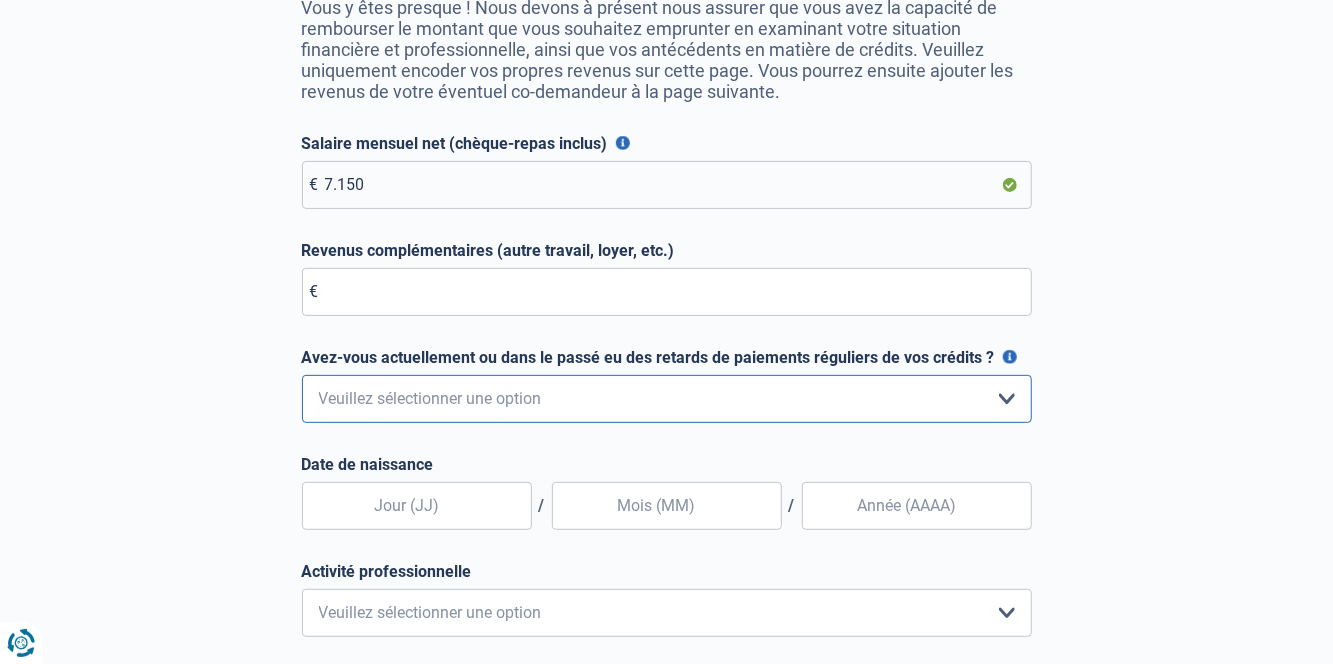 click on "Non, jamais Oui mais j'ai tout remboursé il y a moins d'un an Oui mais cela fait plus d'un an que j'ai remboursé mes retards de paiements Oui, je n'ai pas encore effectué de remboursements
Veuillez sélectionner une option" at bounding box center (667, 399) 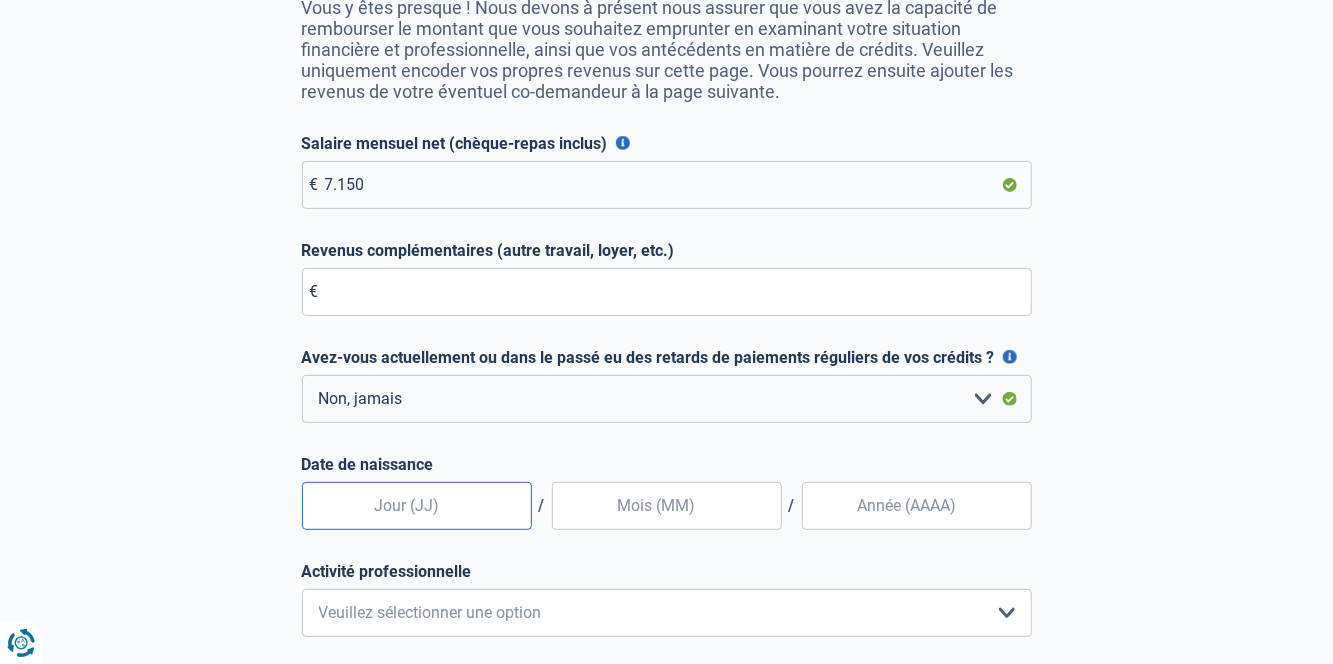 click at bounding box center [417, 506] 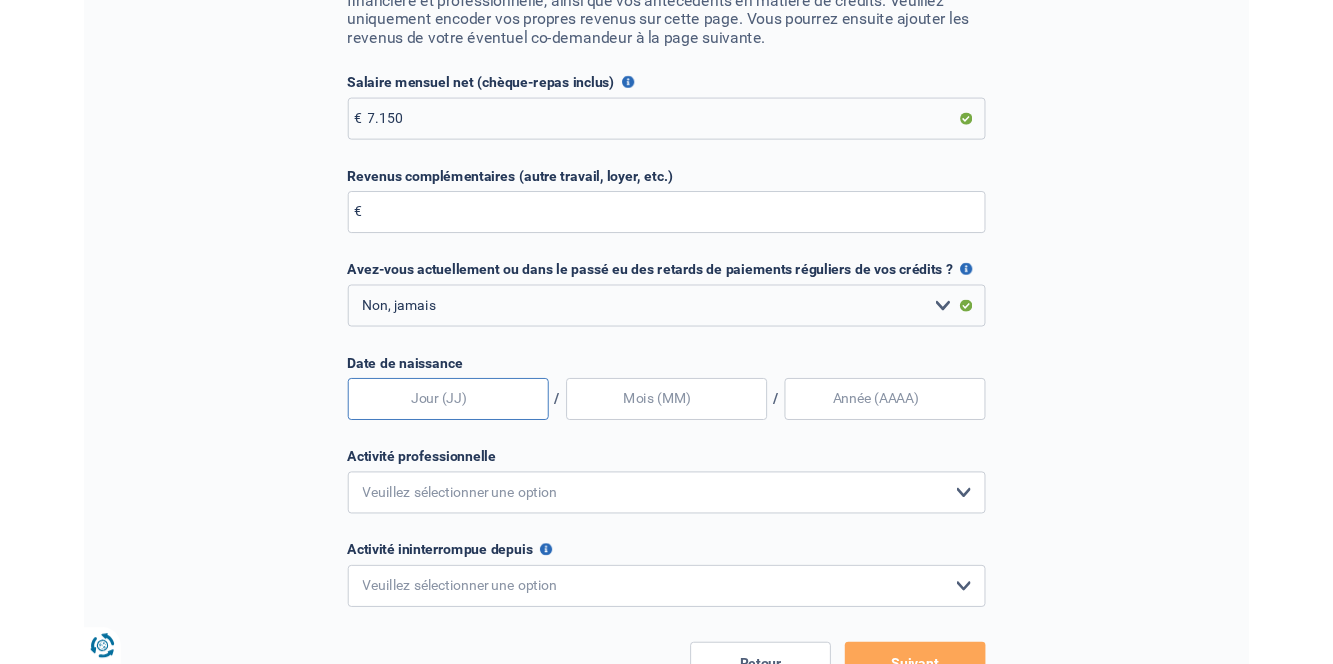 scroll, scrollTop: 301, scrollLeft: 0, axis: vertical 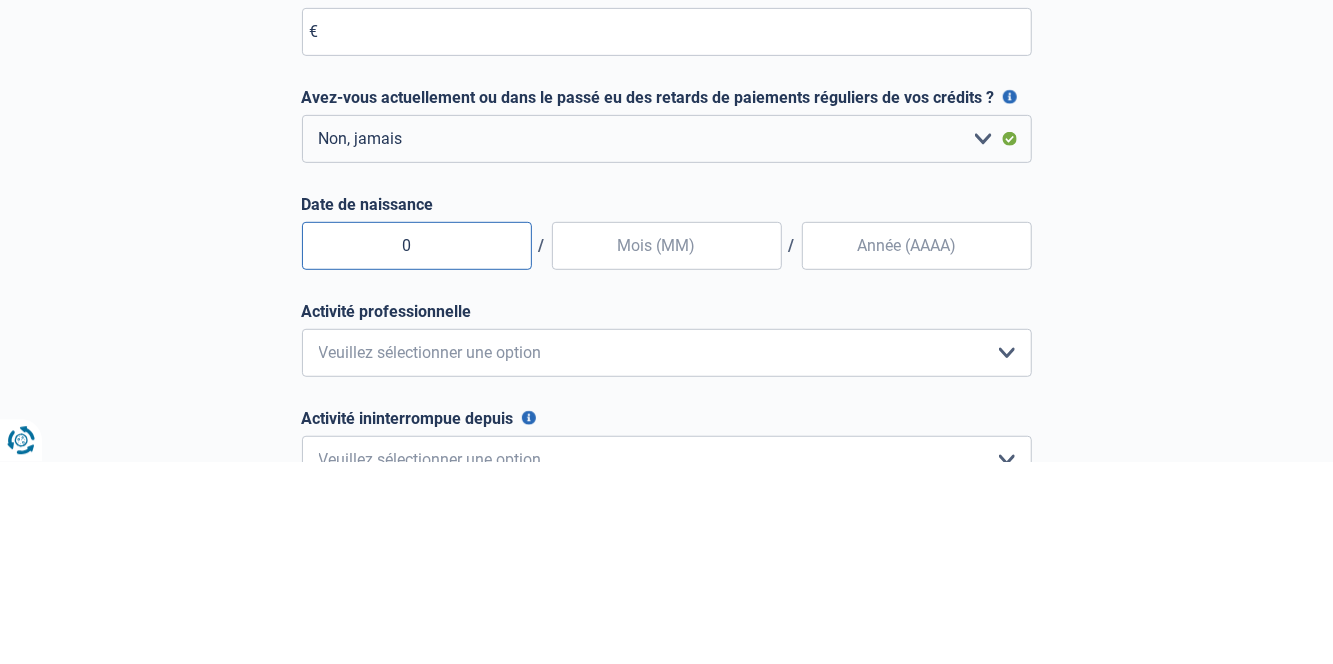 type on "07" 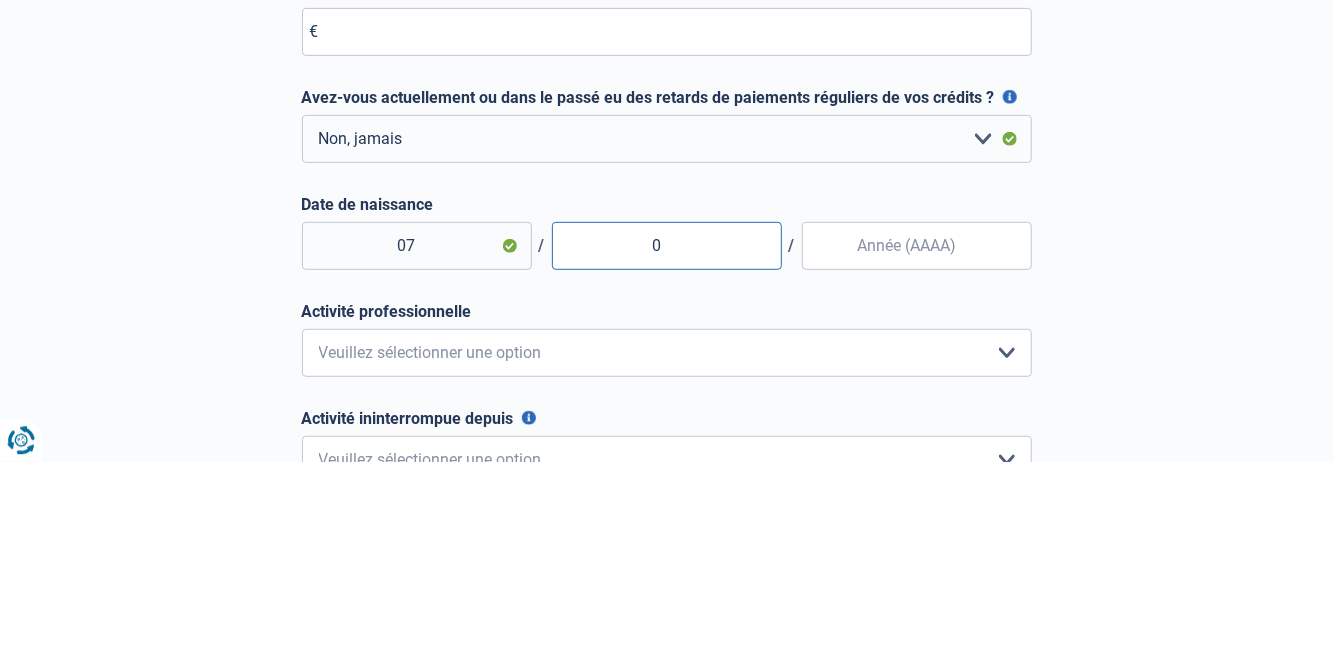 type on "01" 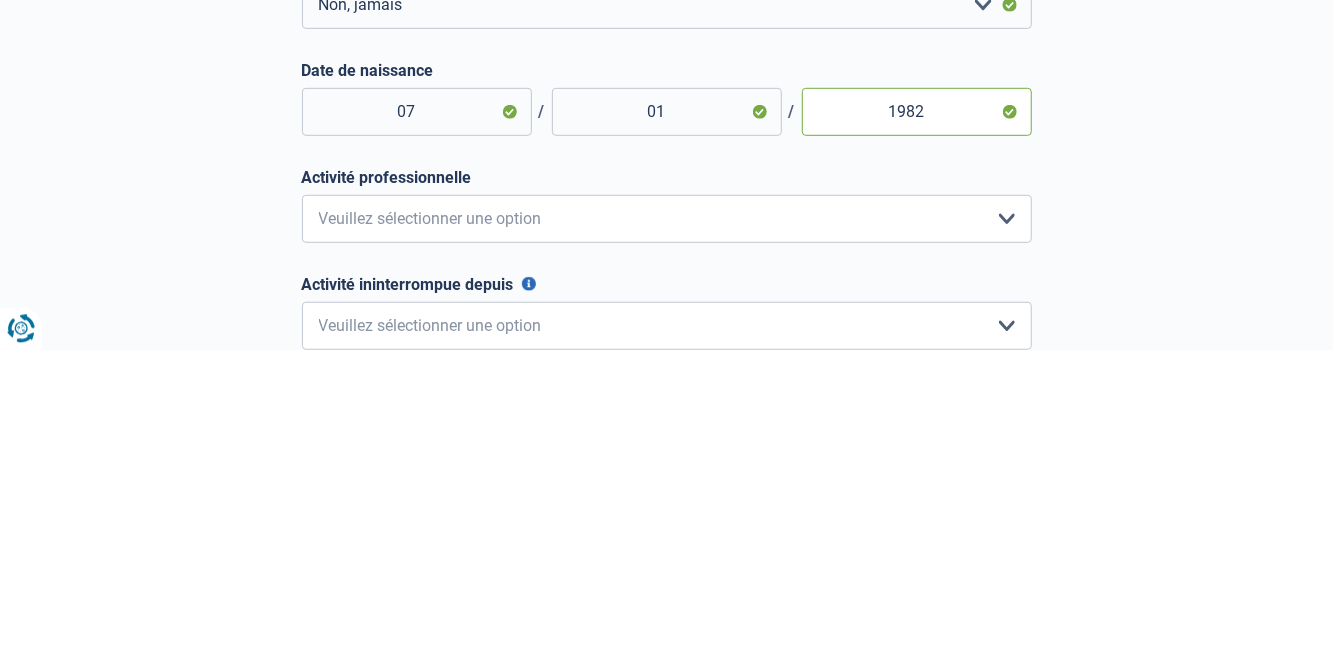scroll, scrollTop: 330, scrollLeft: 0, axis: vertical 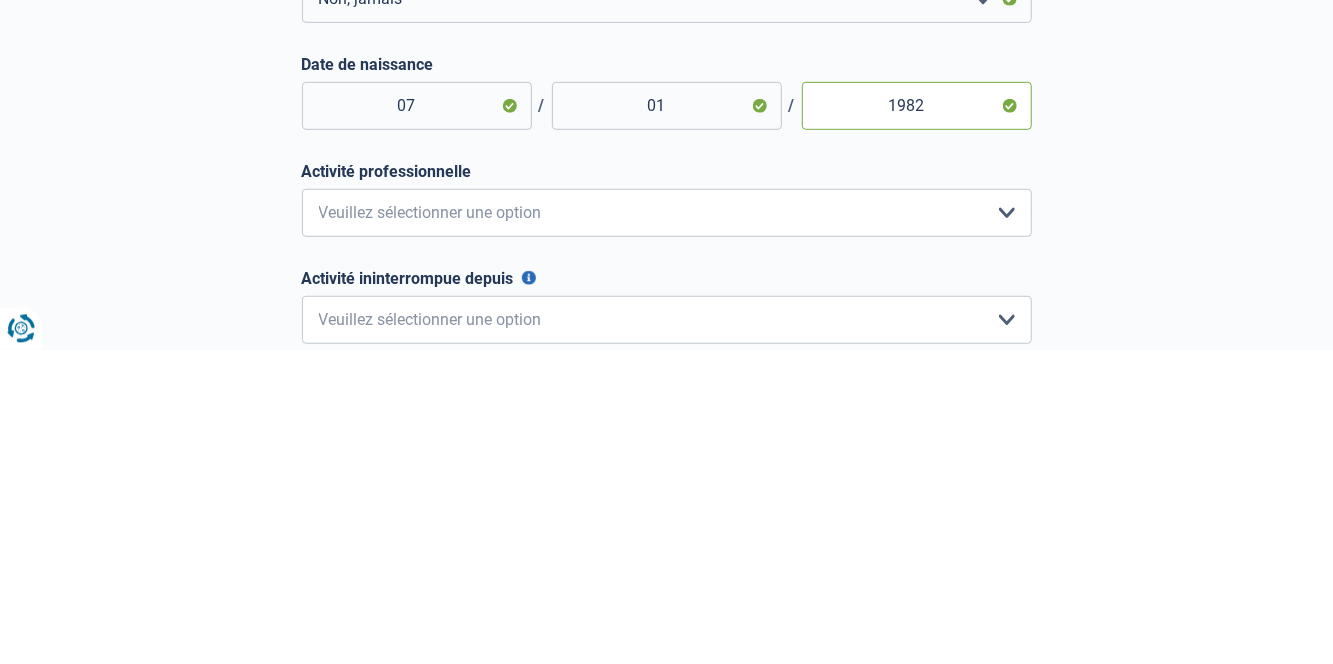 type on "1982" 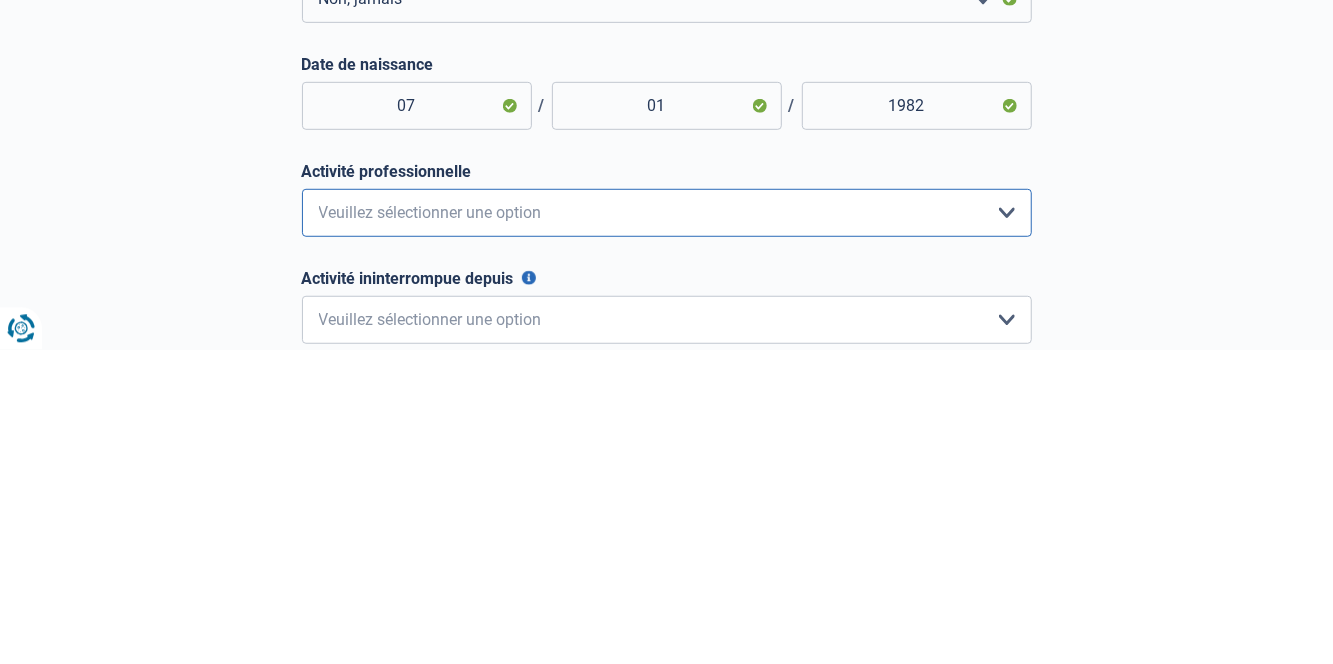 click on "Employé privé Ouvrier Fonctionnaire Indépendant Dirigeant d'entreprise Pensionné Profession libérale Chômeur Invalide permanent Intérimaire Mutuelle Société Etudiant Rentier Sans profession
Veuillez sélectionner une option" at bounding box center [667, 528] 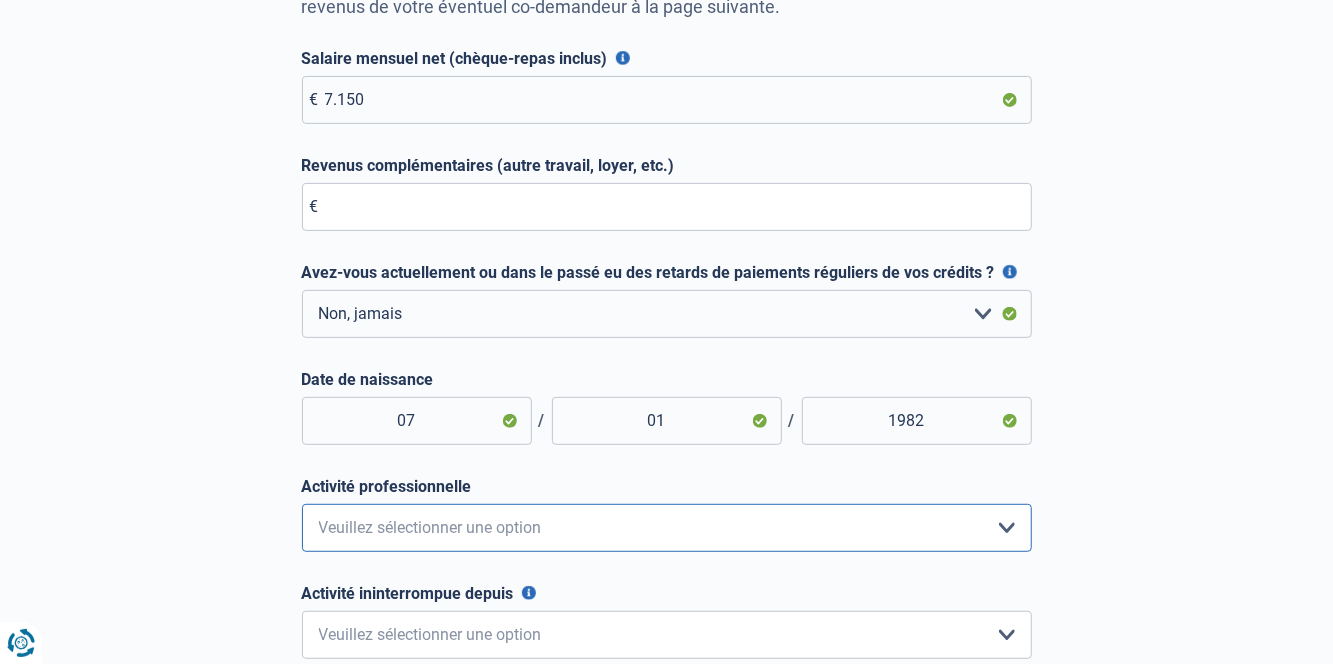select on "privateEmployee" 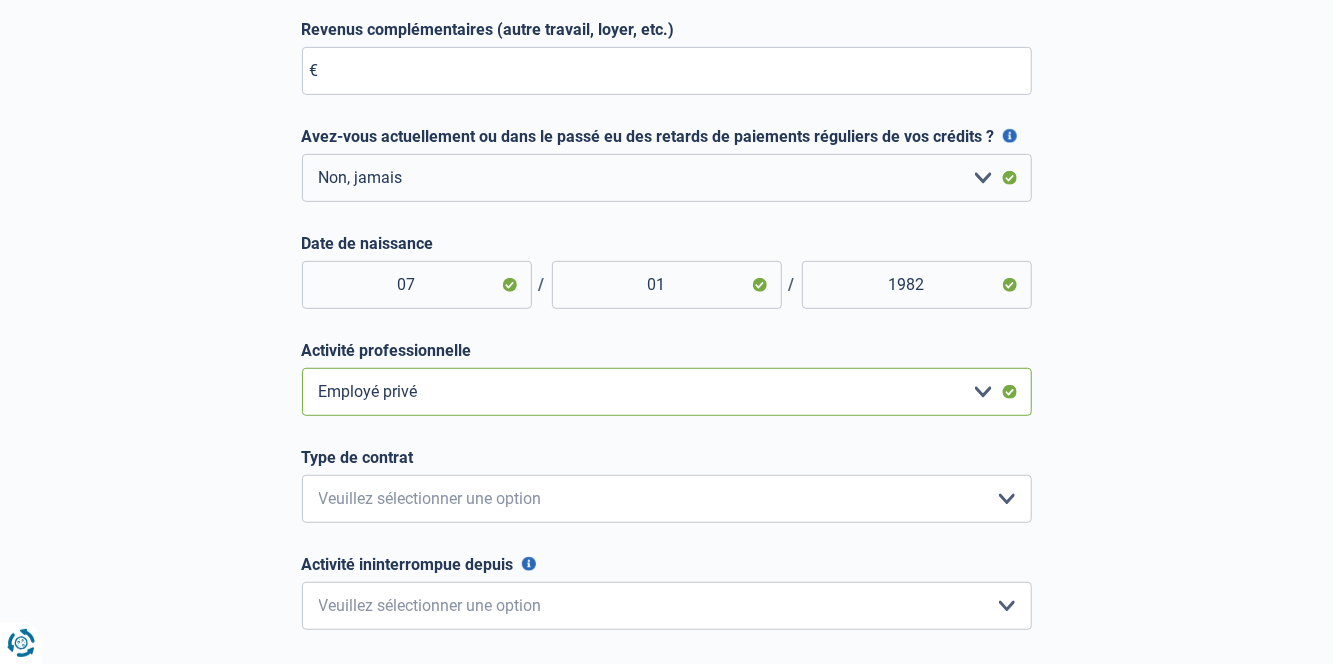 scroll, scrollTop: 465, scrollLeft: 0, axis: vertical 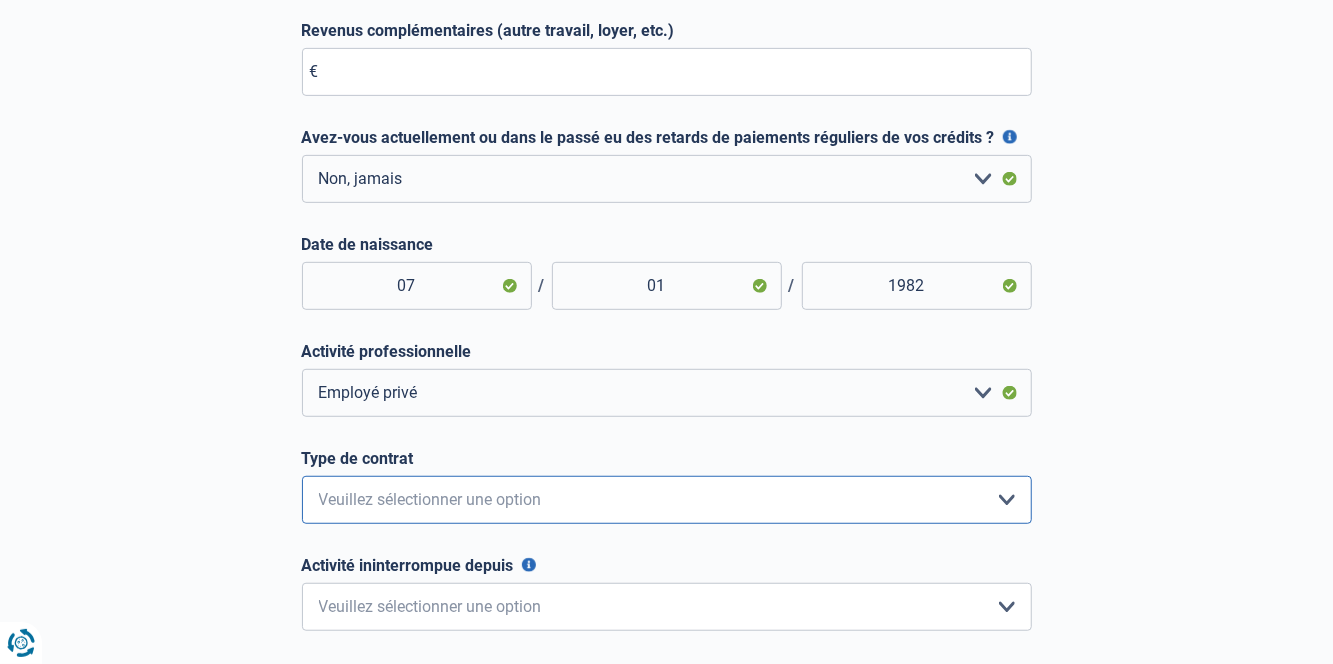 click on "Intérimaire Contrat à Durée Indéterminée Contrat à Durée Déterminée
Veuillez sélectionner une option" at bounding box center (667, 500) 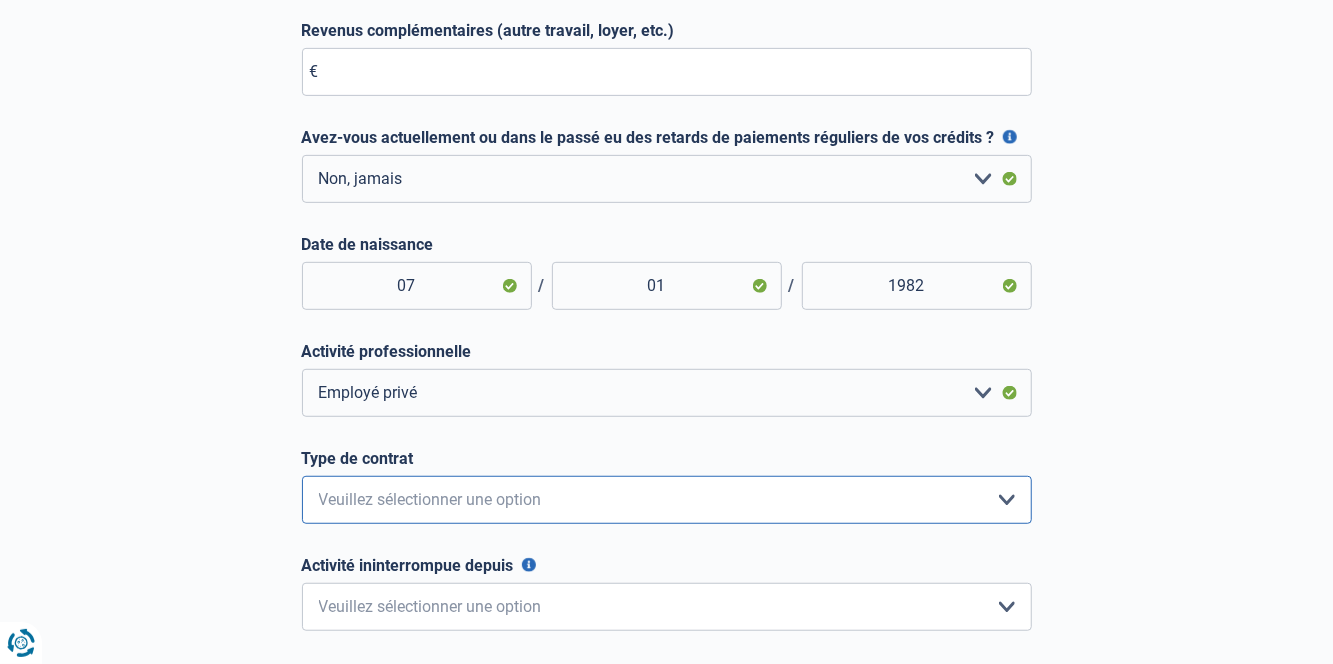 select on "permanent" 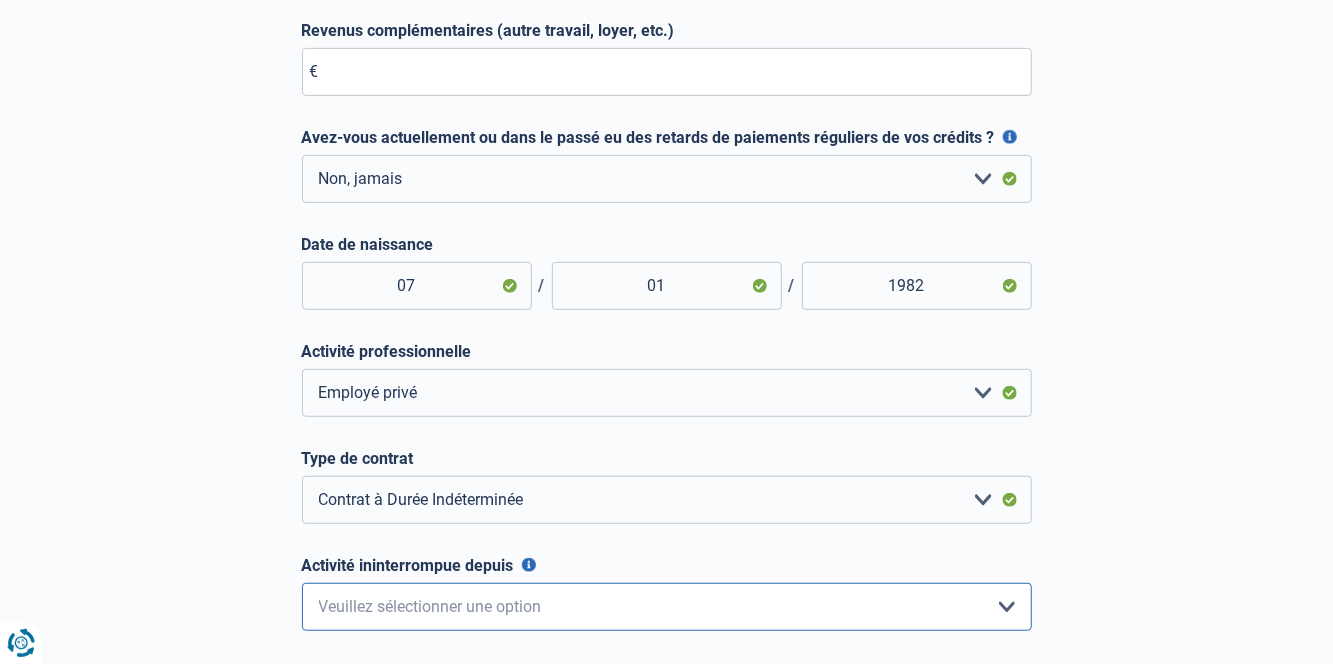 click on "< 6 mois 6 - 12 mois 12 - 24 mois 24 - 36 mois > 36 mois
Veuillez sélectionner une option" at bounding box center (667, 607) 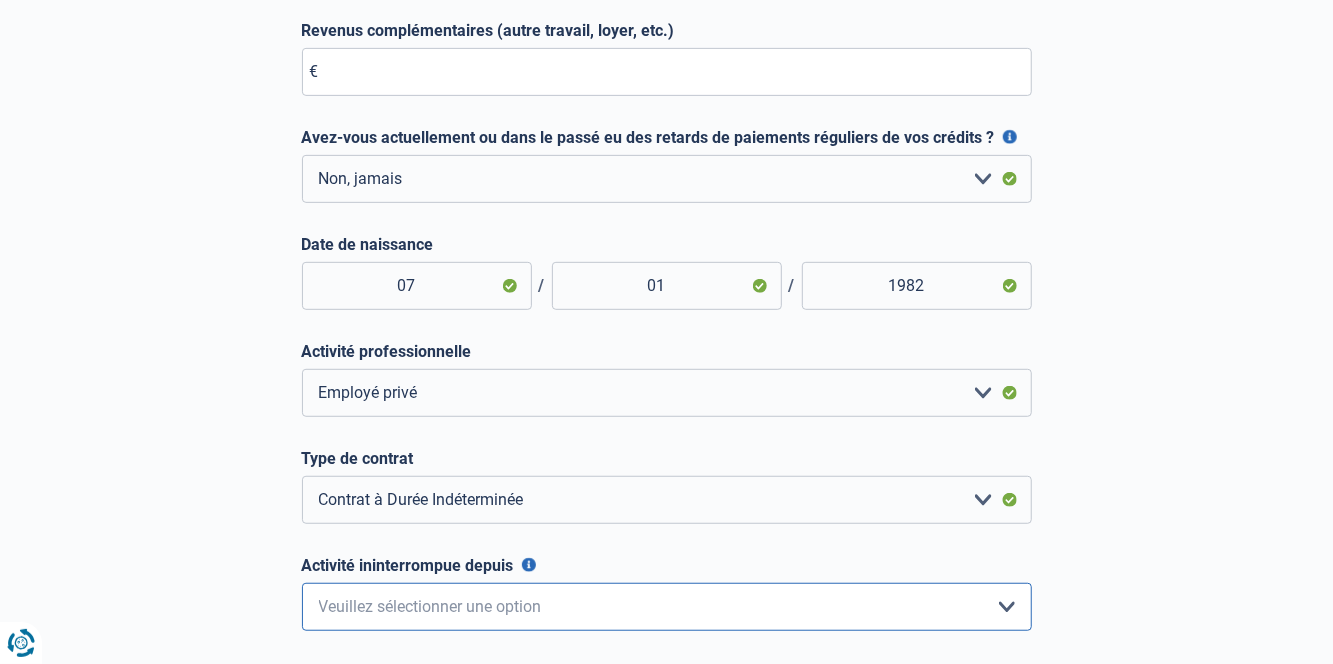 select on "more36" 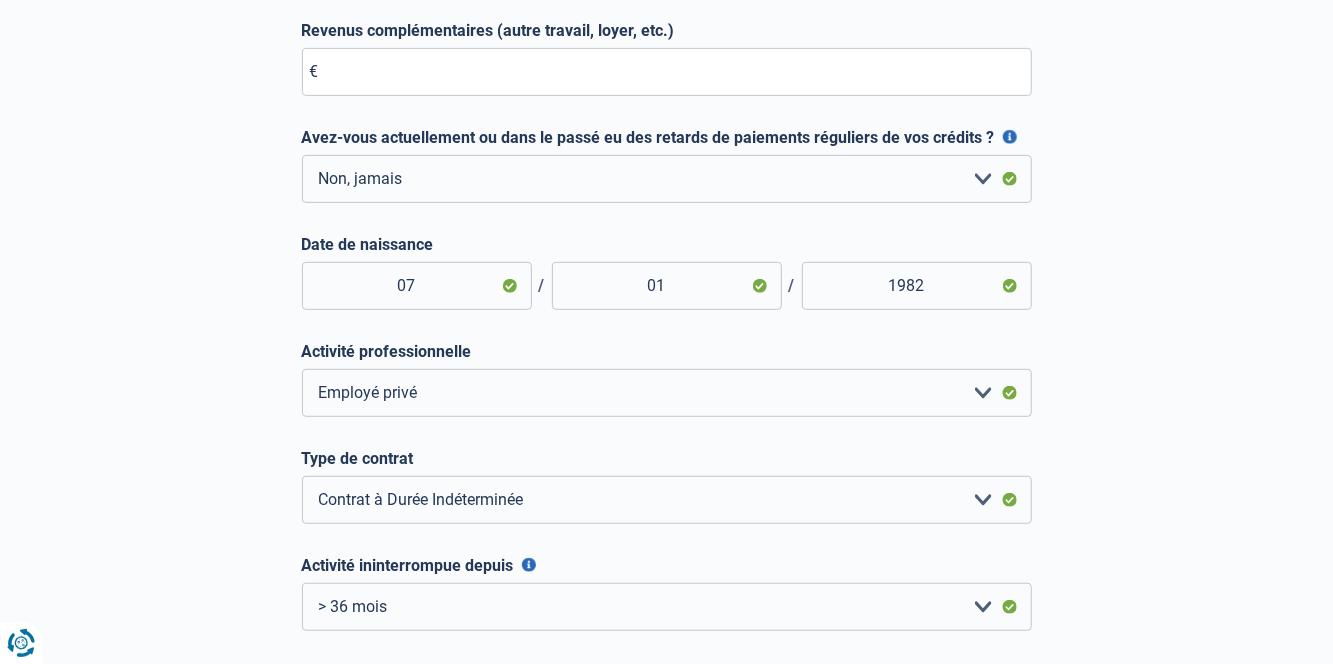 click on "Suivant" at bounding box center [951, 696] 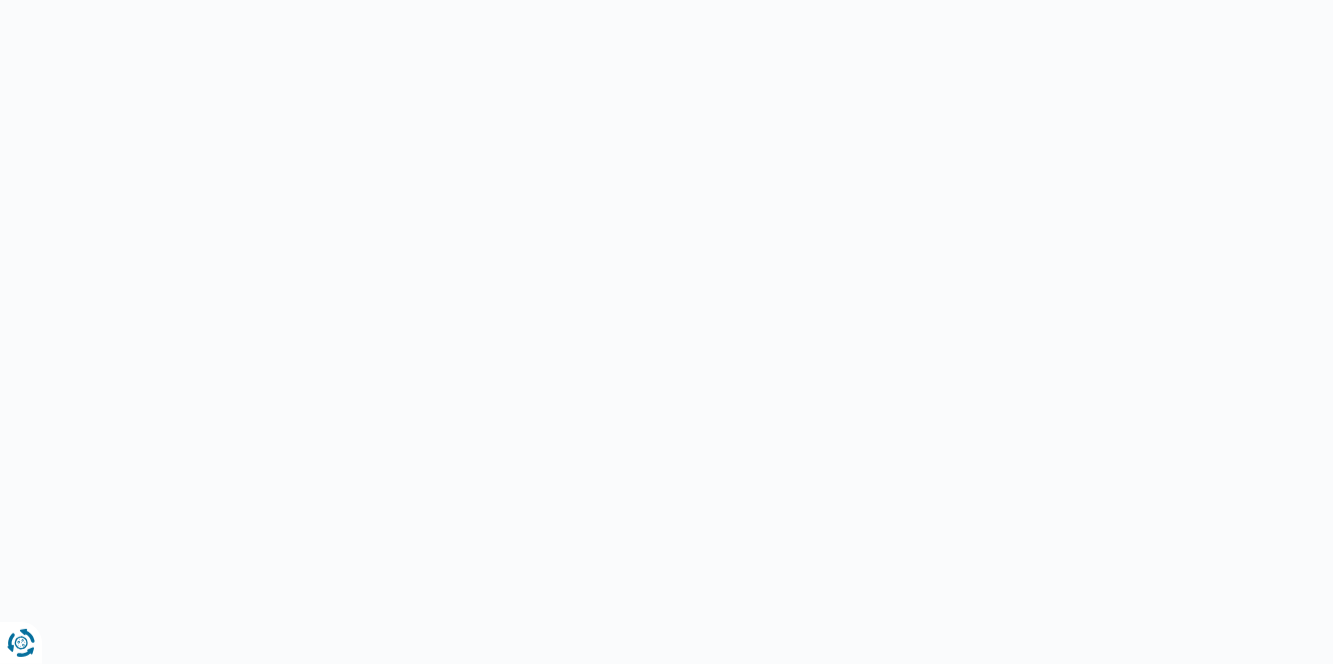 scroll, scrollTop: 0, scrollLeft: 0, axis: both 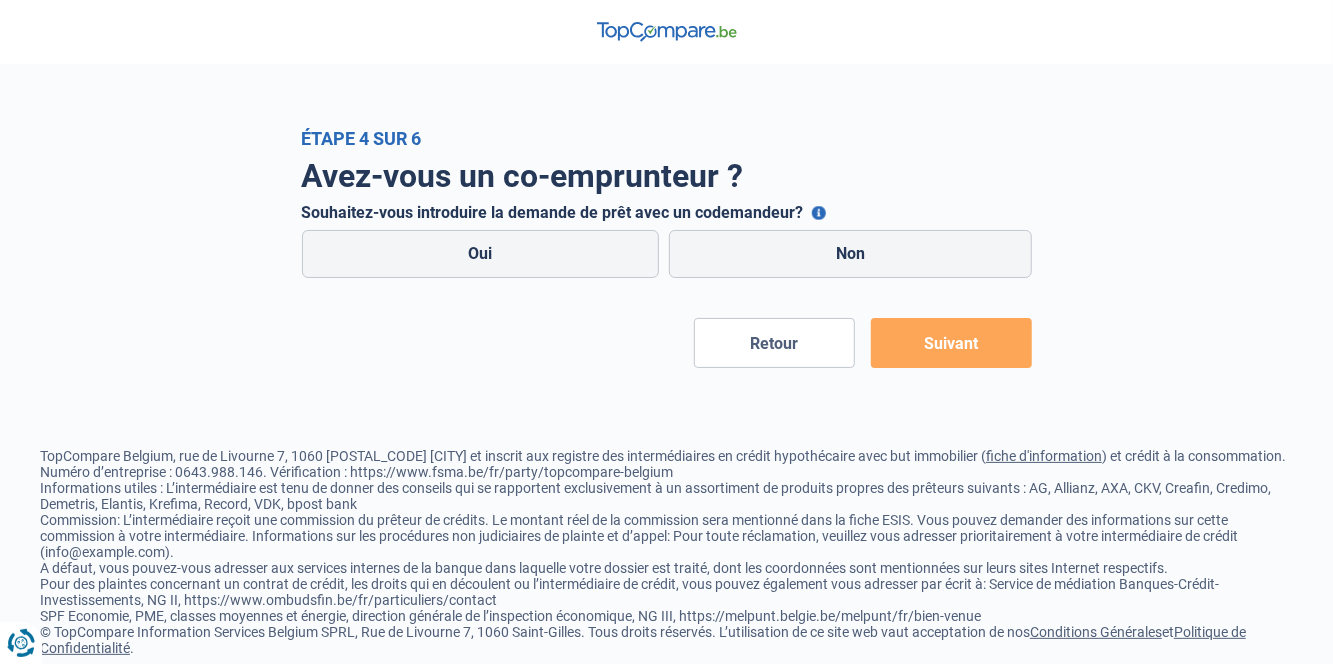 click on "Oui" at bounding box center [481, 254] 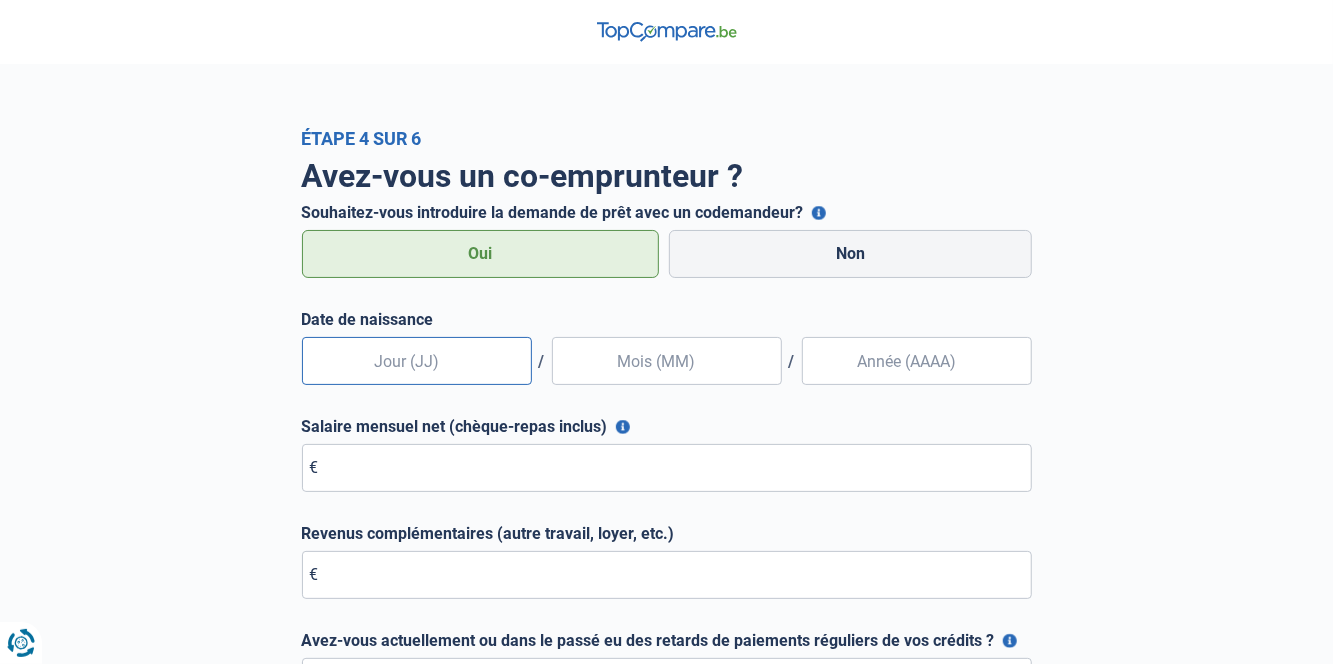 click at bounding box center [417, 361] 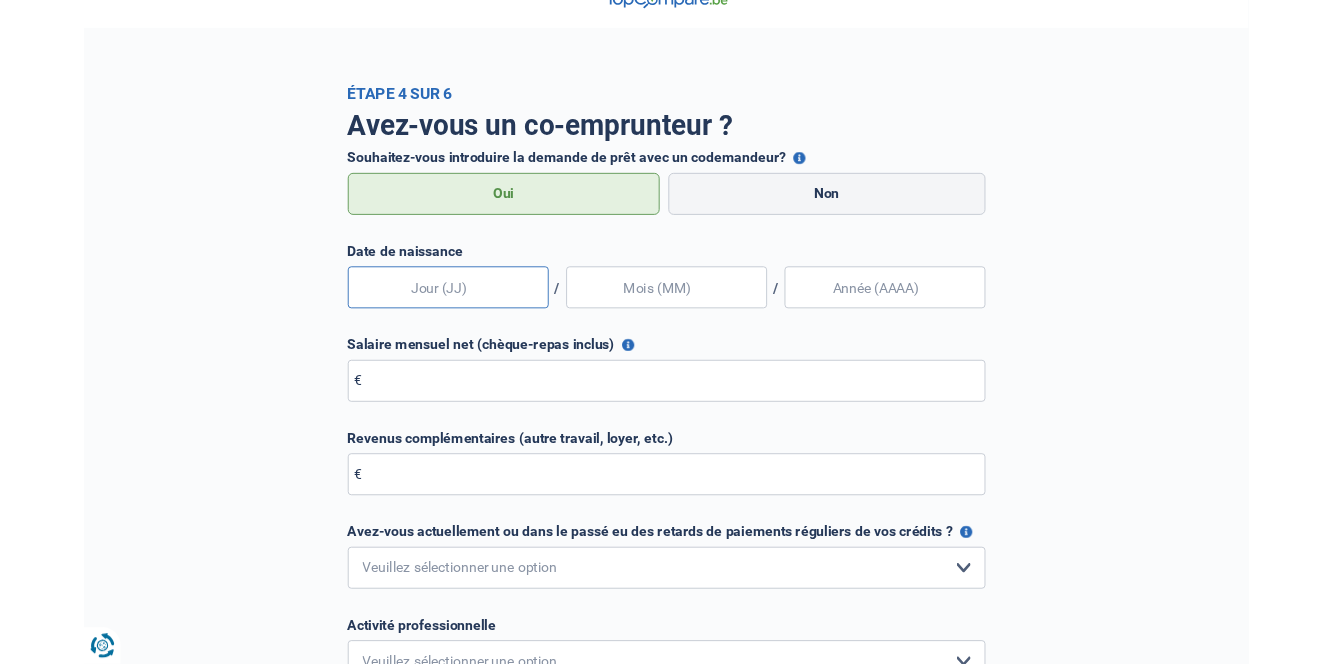 scroll, scrollTop: 40, scrollLeft: 0, axis: vertical 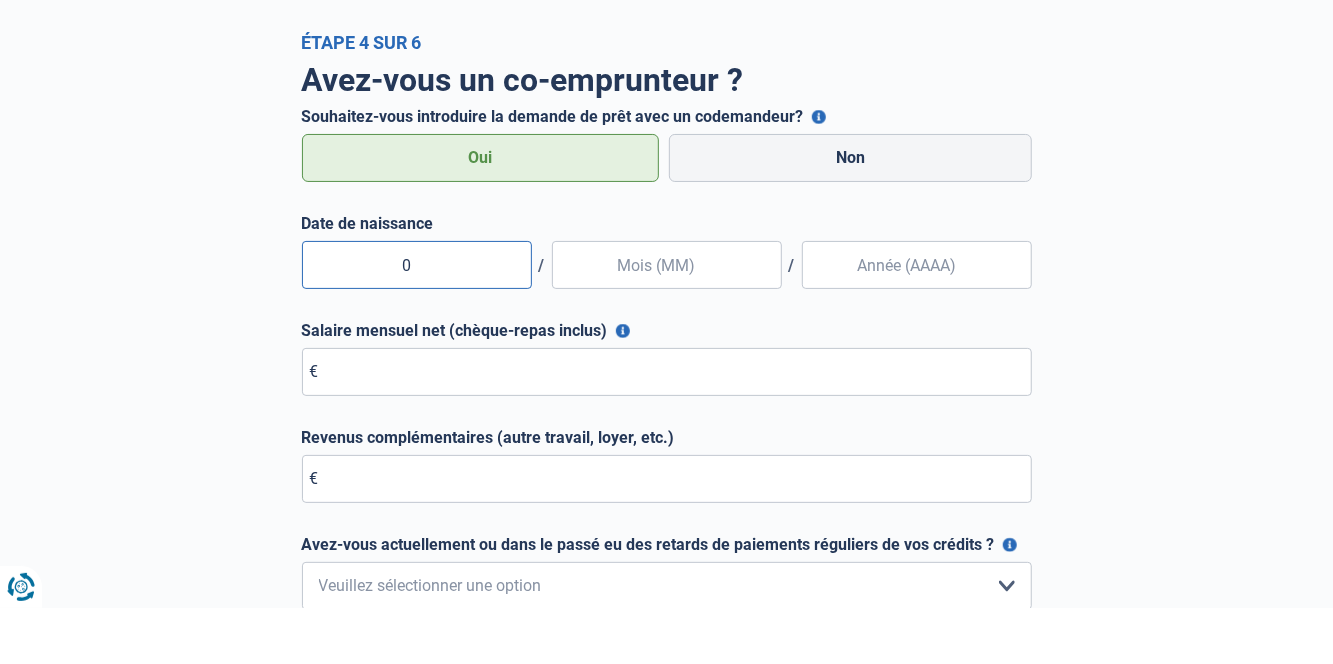 type on "08" 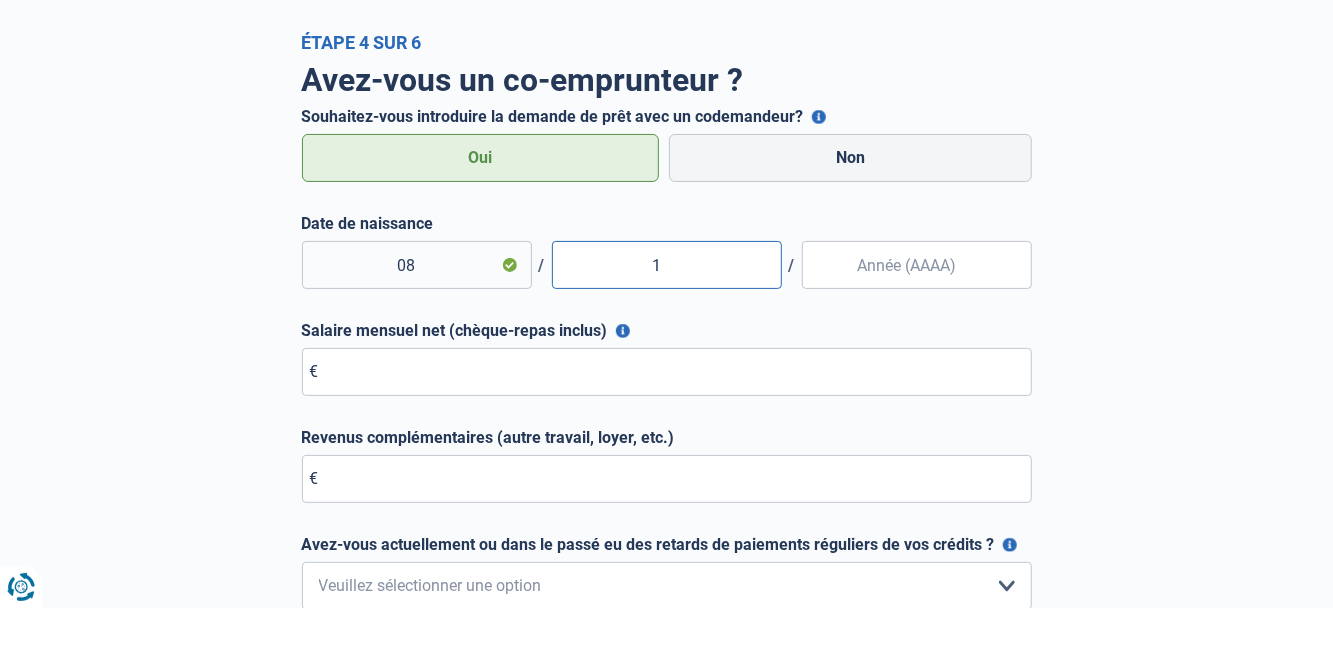 type on "12" 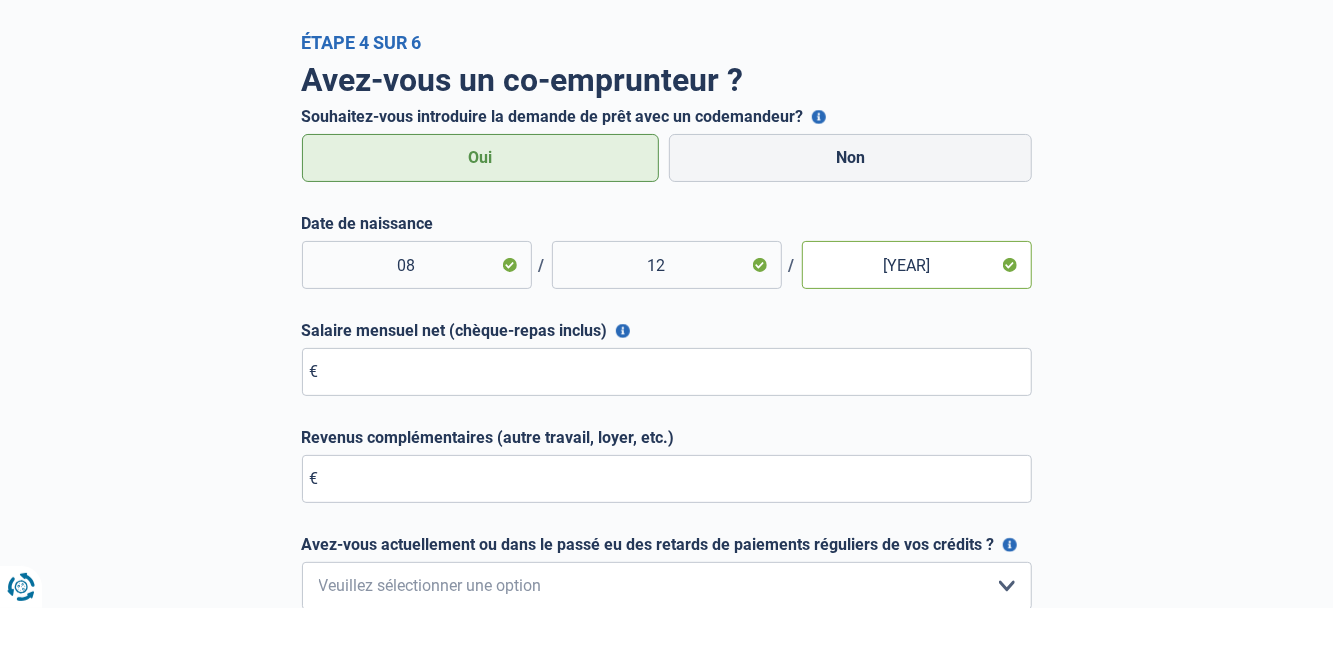 type on "1981" 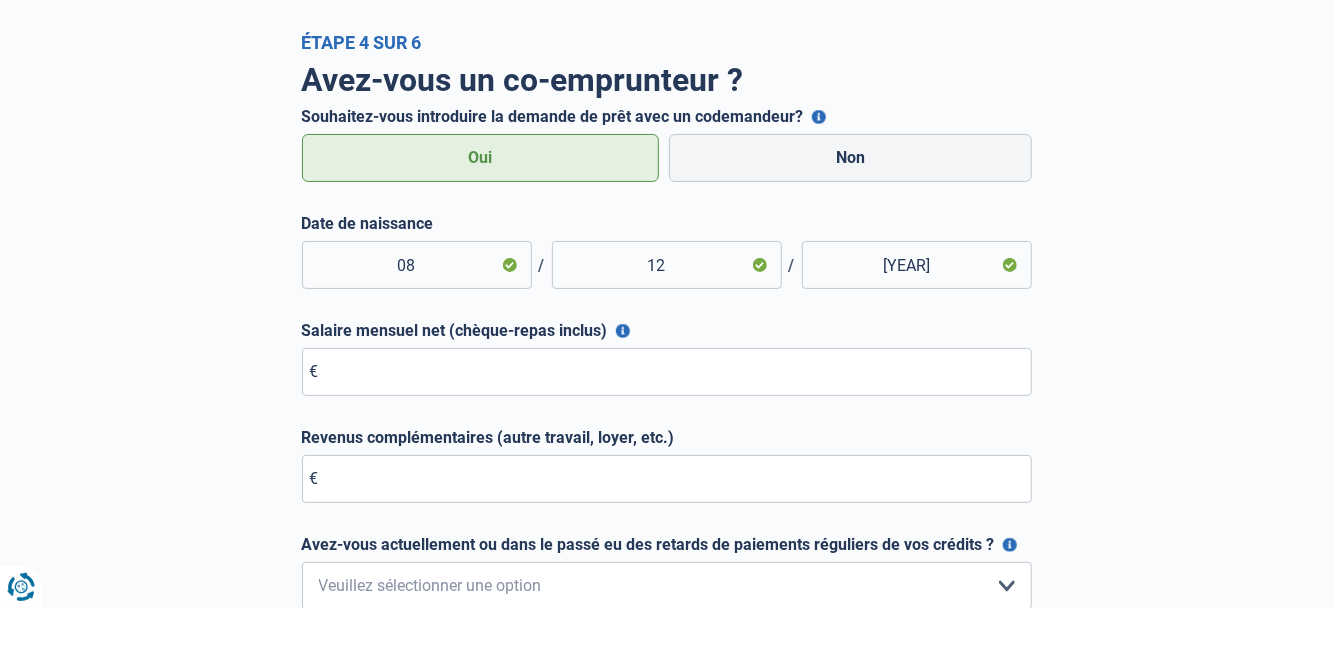 click on "Avez-vous un co-emprunteur ?
Souhaitez-vous introduire la demande de prêt avec un codemandeur?
Un codemandeur est une personne supplémentaire prise en compte dans la soumission et l'approbation d'un prêt. En vertu de la loi, lorsque vous êtes marié sous le régime légal « de communauté », vous êtes obligé de demander un prêt avec votre partenaire en tant que codemandeur.
Oui
Non
Date de naissance   08     /   12     /   1981
Salaire mensuel net (chèque-repas inclus)
Pour les employés, cela est votre salaire net mensuel, y compris le montant des chèques-repas. Pour les travailleurs indépendants, entrez l'argent de poche que vous recevez chaque mois après impôts
€     Tous les champs sont obligatoires. Veuillez fournir une réponse plus longue   Revenus complémentaires (autre travail, loyer, etc.)     €" at bounding box center (667, 539) 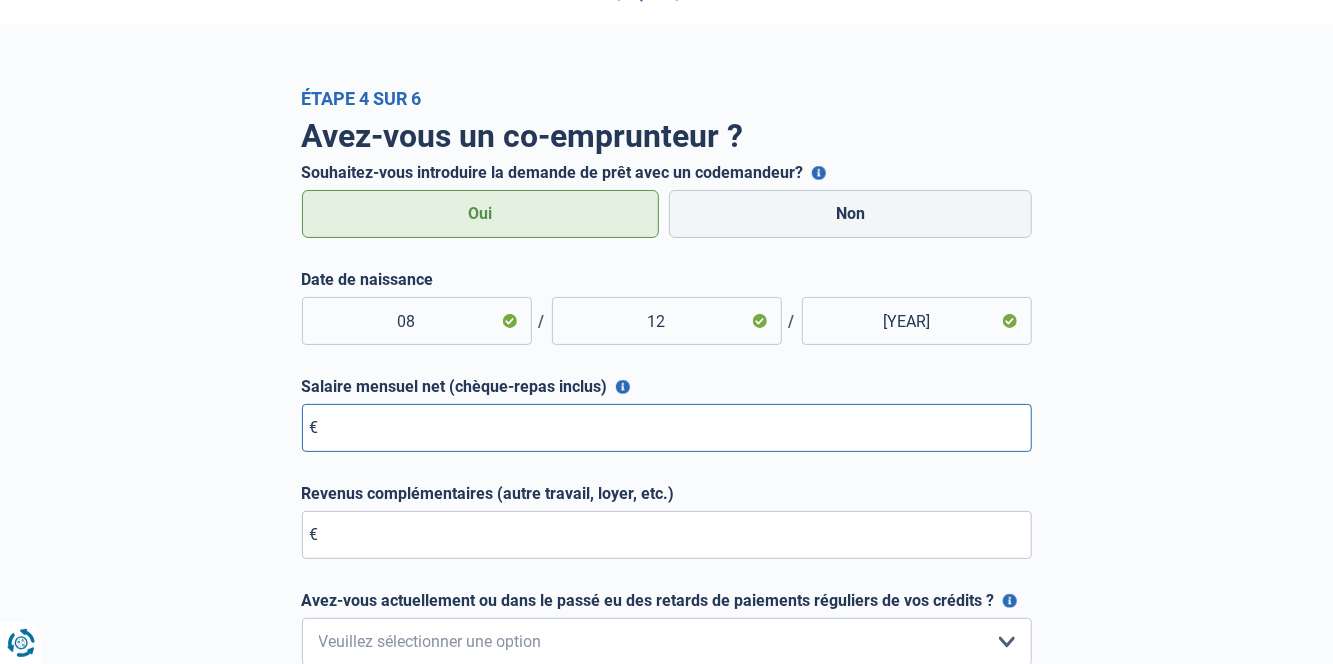 click on "Salaire mensuel net (chèque-repas inclus)" at bounding box center [667, 428] 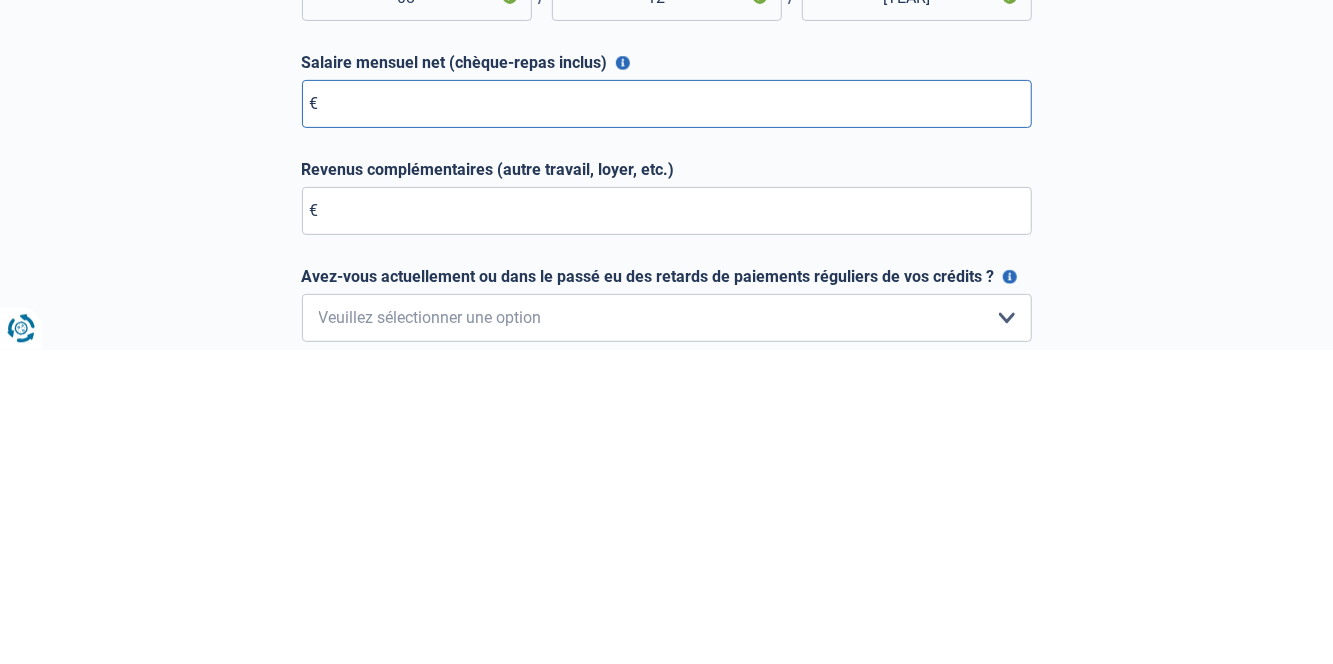 scroll, scrollTop: 54, scrollLeft: 0, axis: vertical 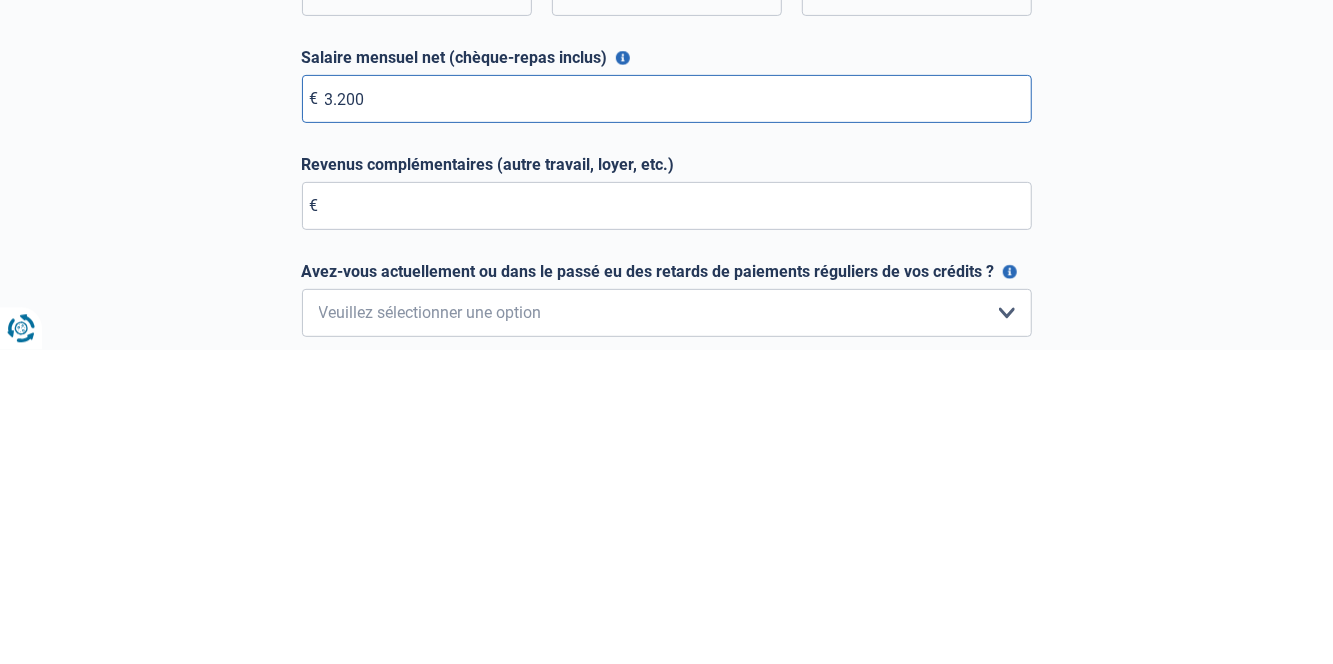 type on "3.200" 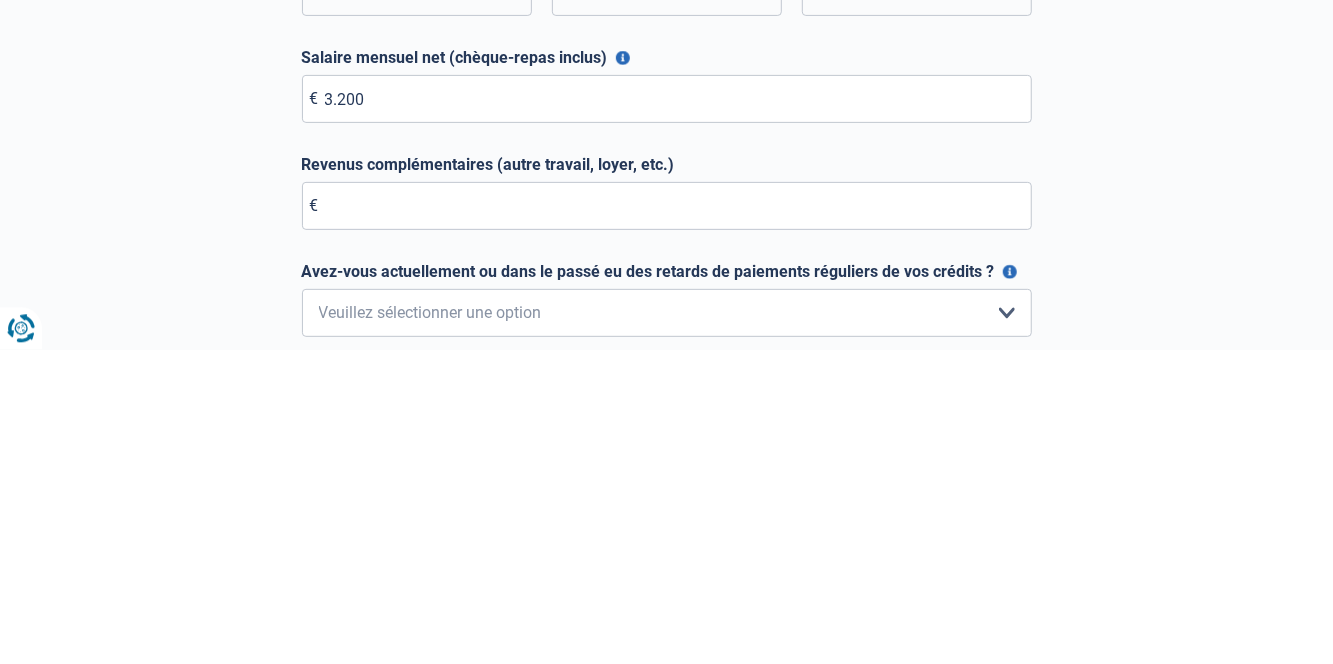 click on "Avez-vous un co-emprunteur ?
Souhaitez-vous introduire la demande de prêt avec un codemandeur?
Un codemandeur est une personne supplémentaire prise en compte dans la soumission et l'approbation d'un prêt. En vertu de la loi, lorsque vous êtes marié sous le régime légal « de communauté », vous êtes obligé de demander un prêt avec votre partenaire en tant que codemandeur.
Oui
Non
Date de naissance   08     /   12     /   1981
Salaire mensuel net (chèque-repas inclus)
Pour les employés, cela est votre salaire net mensuel, y compris le montant des chèques-repas. Pour les travailleurs indépendants, entrez l'argent de poche que vous recevez chaque mois après impôts
€   3.200     Revenus complémentaires (autre travail, loyer, etc.)     €             Non, jamais Oui mais j'ai tout remboursé il y a moins d'un an" at bounding box center (667, 525) 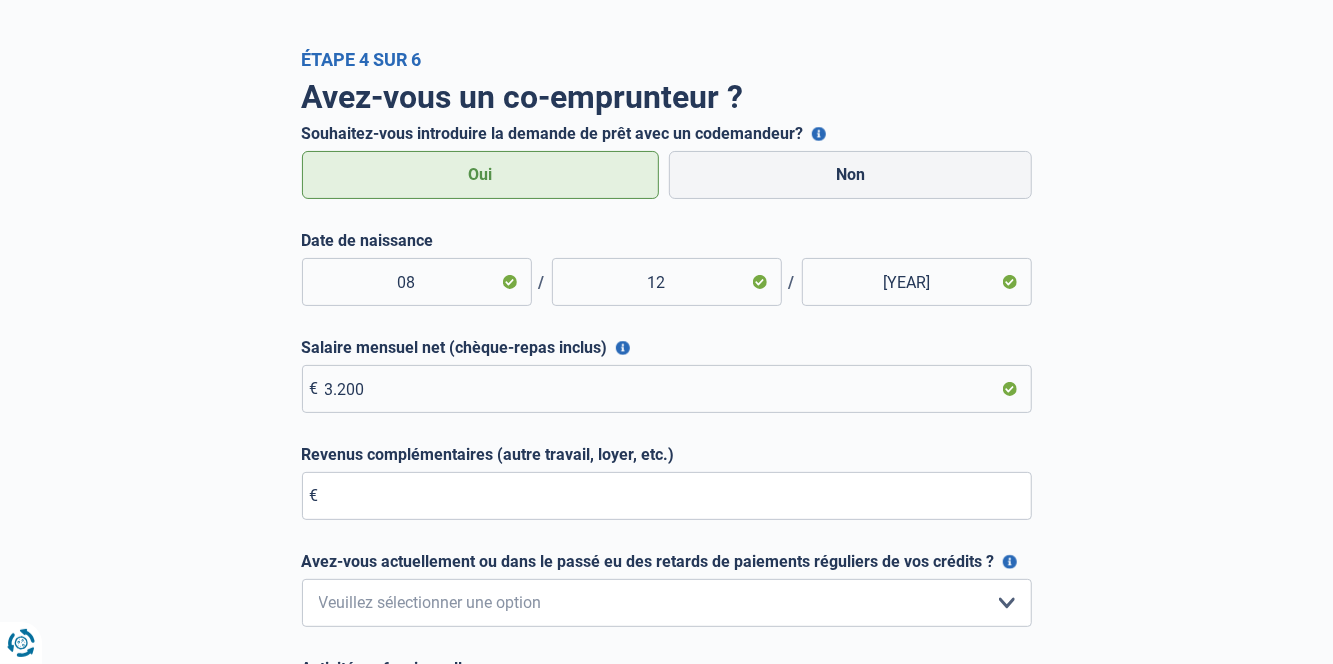 scroll, scrollTop: 130, scrollLeft: 0, axis: vertical 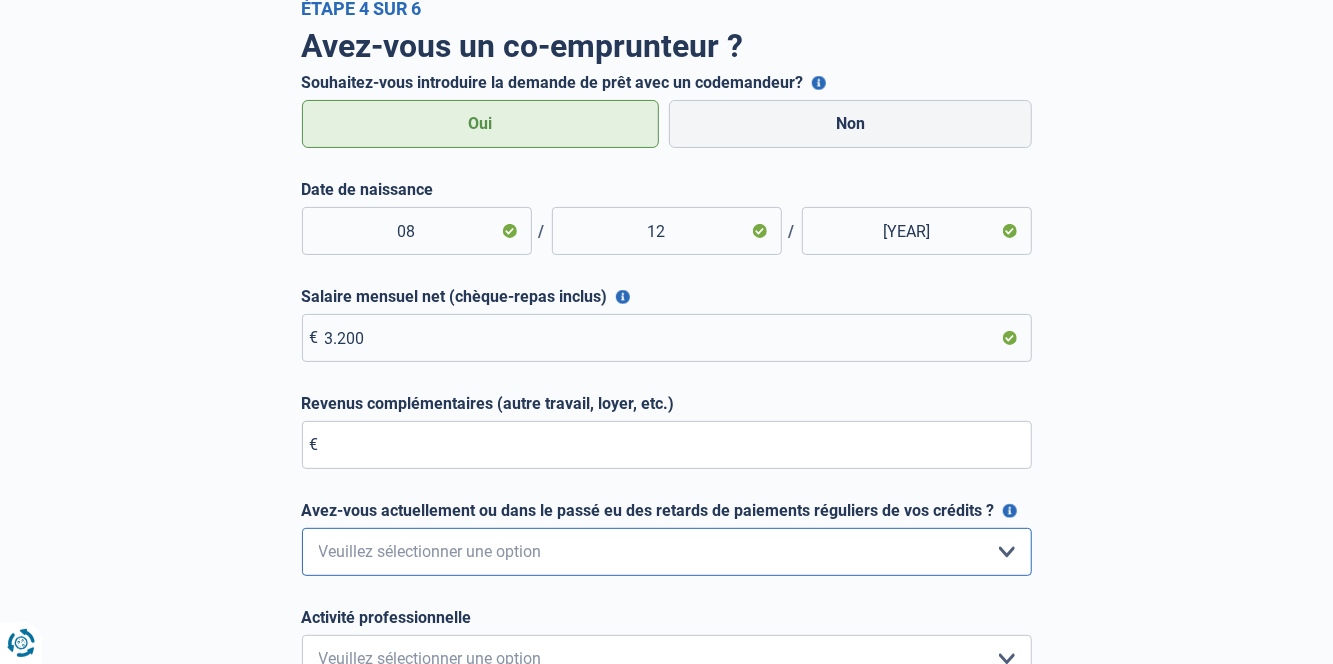 click on "Non, jamais Oui mais j'ai tout remboursé il y a moins d'un an Oui mais cela fait plus d'un an que j'ai remboursé mes retards de paiements Oui, je n'ai pas encore effectué de remboursements
Veuillez sélectionner une option" at bounding box center [667, 552] 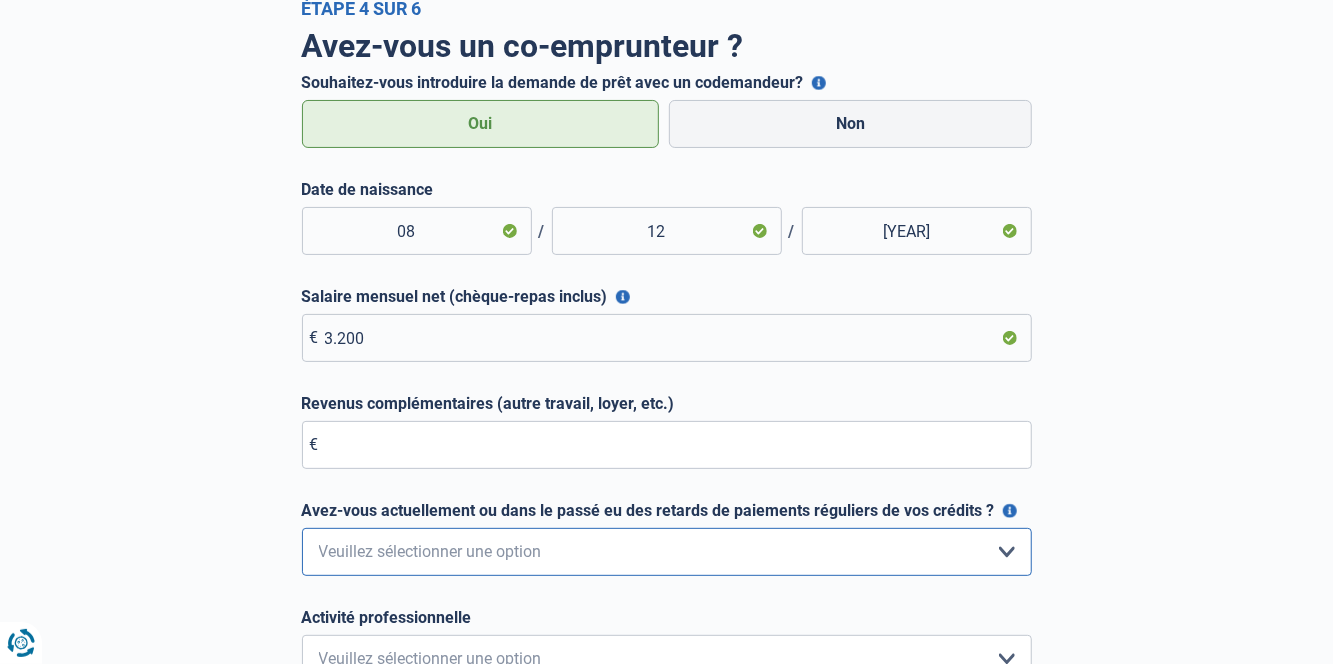select on "0" 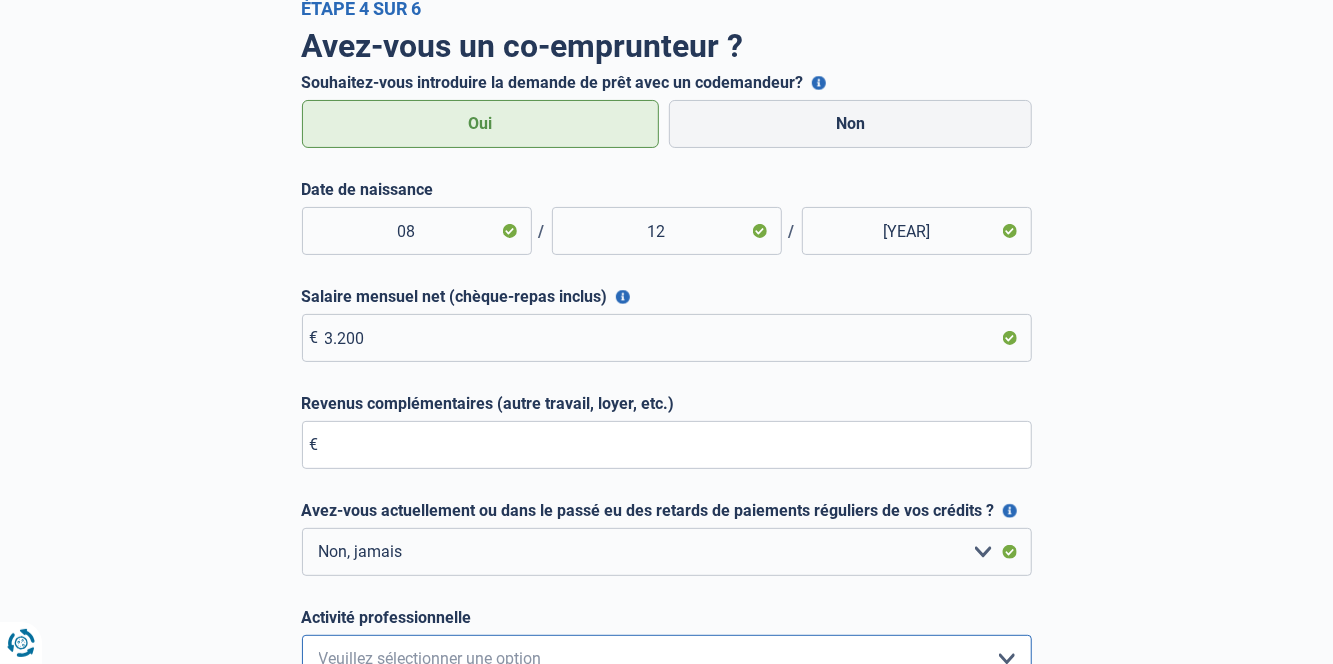 click on "Employé privé Ouvrier Fonctionnaire Indépendant Dirigeant d'entreprise Pensionné Profession libérale Chômeur Invalide permanent Intérimaire Mutuelle Société Etudiant Rentier Sans profession
Veuillez sélectionner une option" at bounding box center (667, 659) 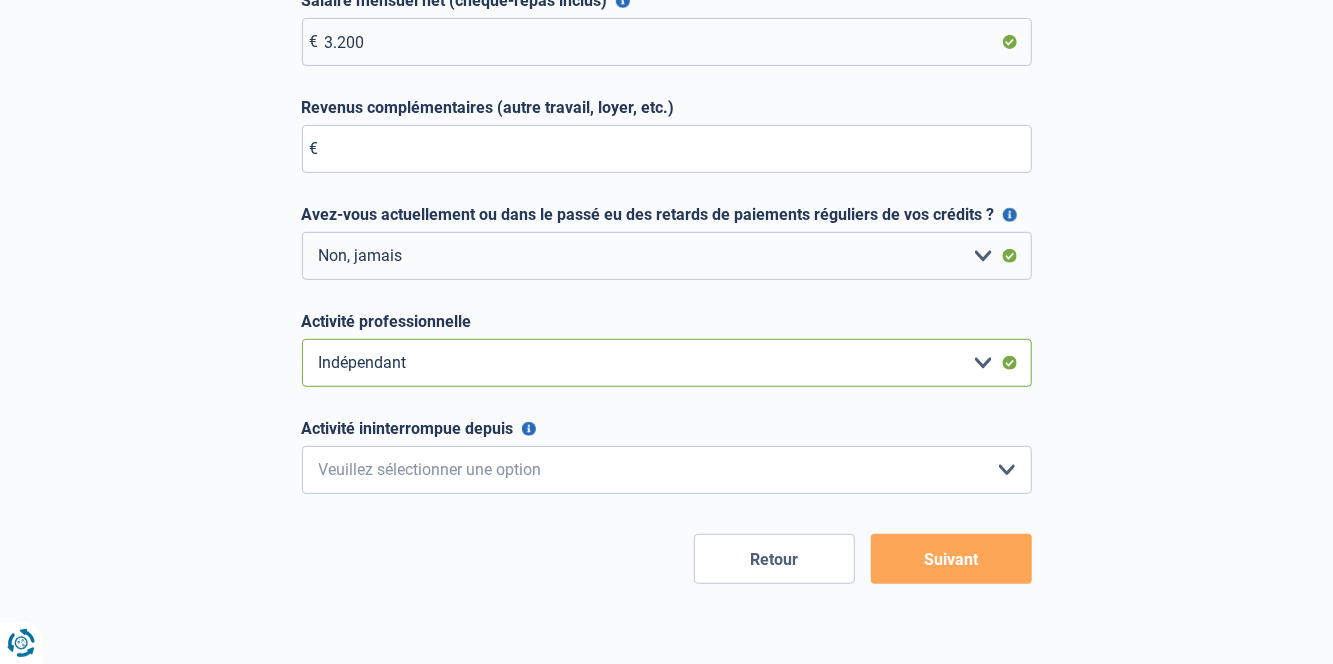 scroll, scrollTop: 428, scrollLeft: 0, axis: vertical 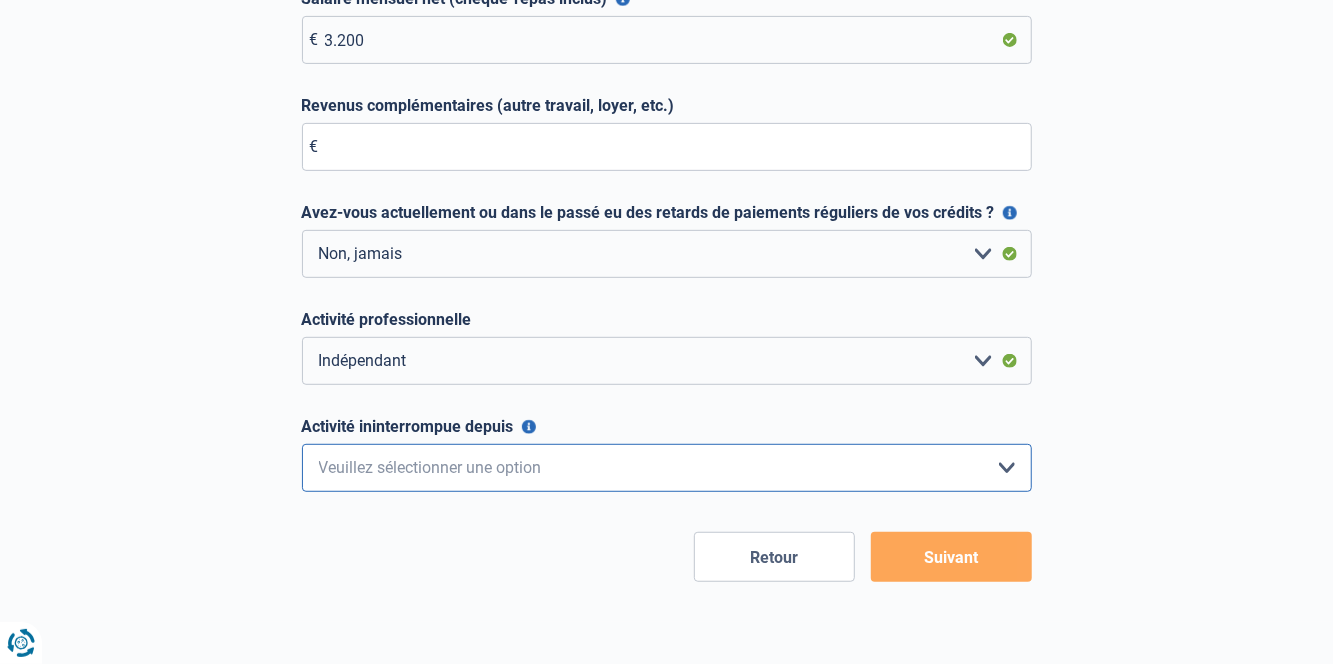 click on "< 6 mois 6 - 12 mois 12 - 24 mois 24 - 36 mois > 36 mois
Veuillez sélectionner une option" at bounding box center [667, 468] 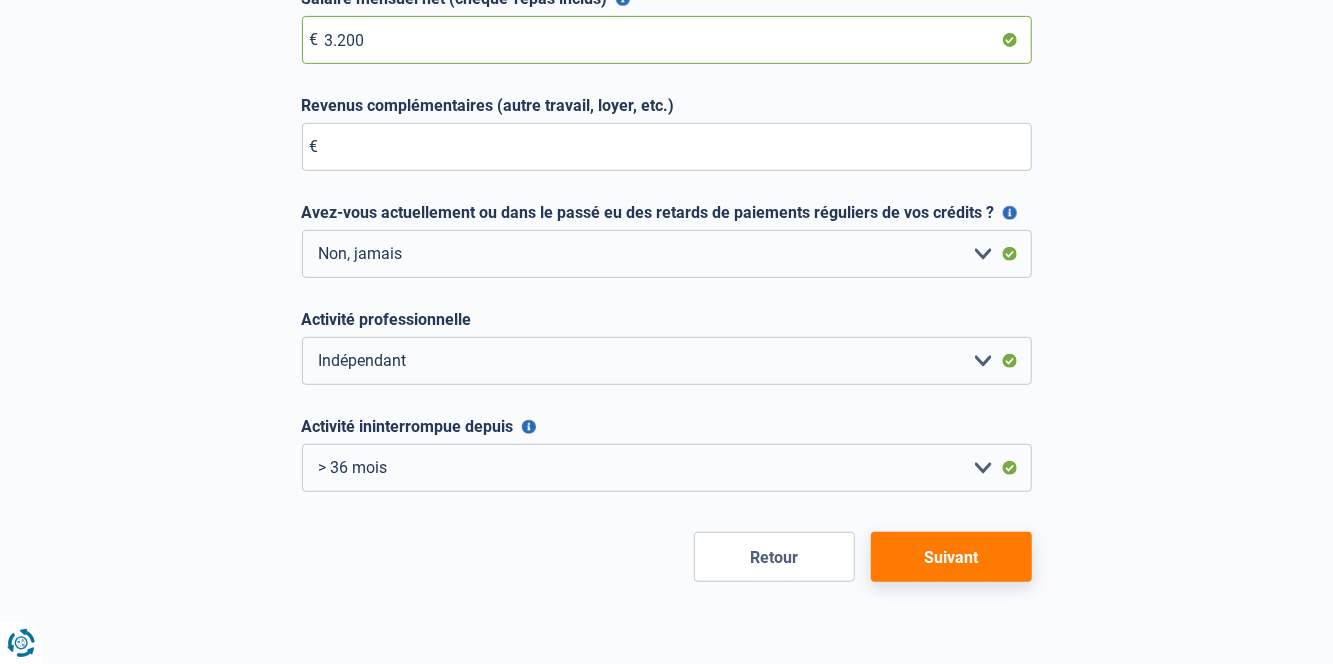 click on "3.200" at bounding box center (667, 40) 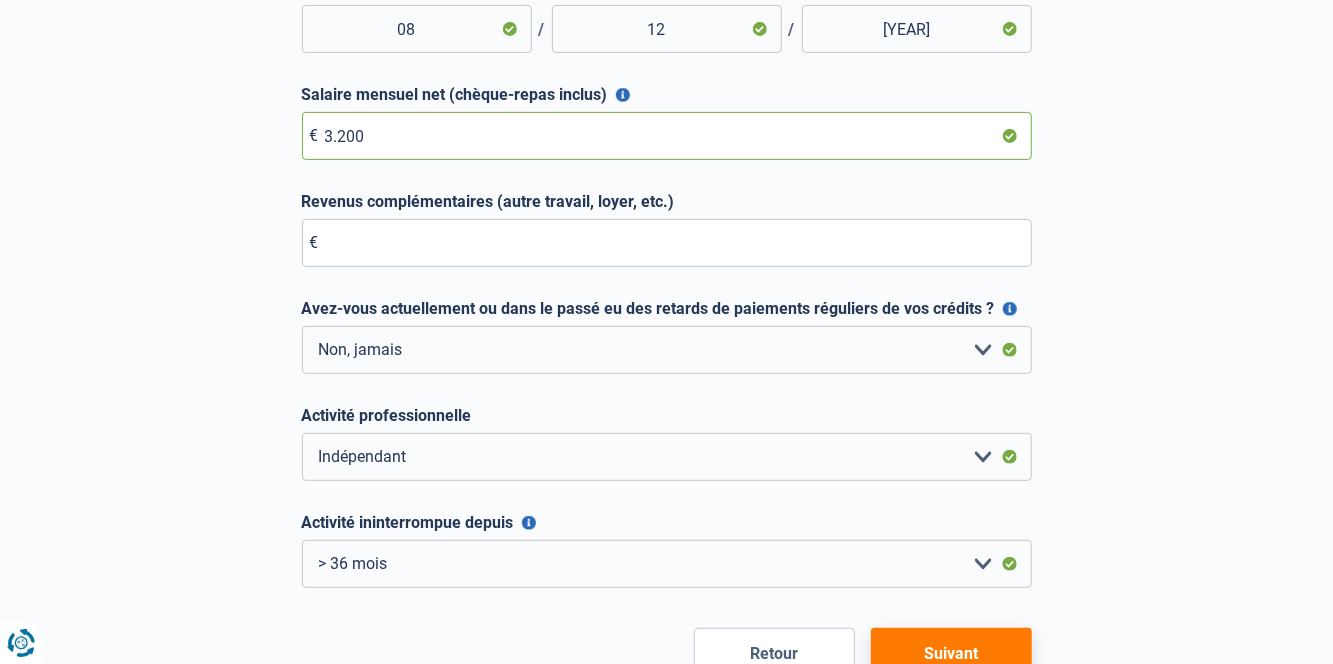 scroll, scrollTop: 220, scrollLeft: 0, axis: vertical 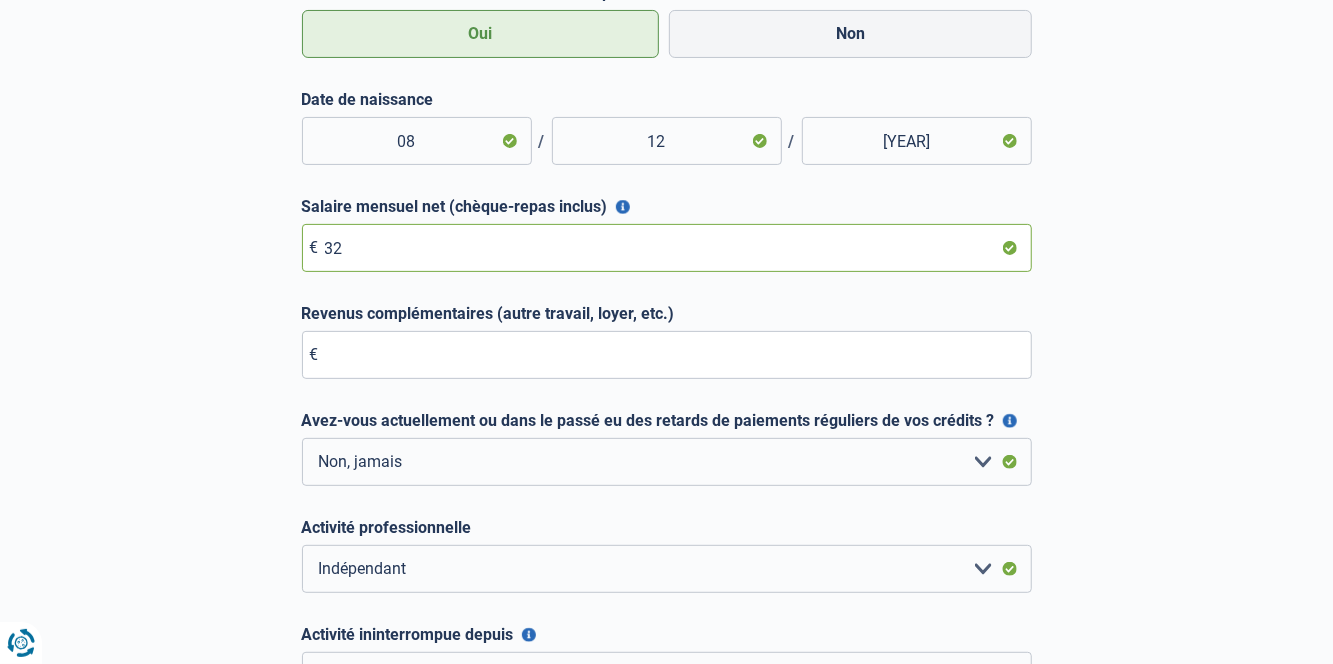 type on "3" 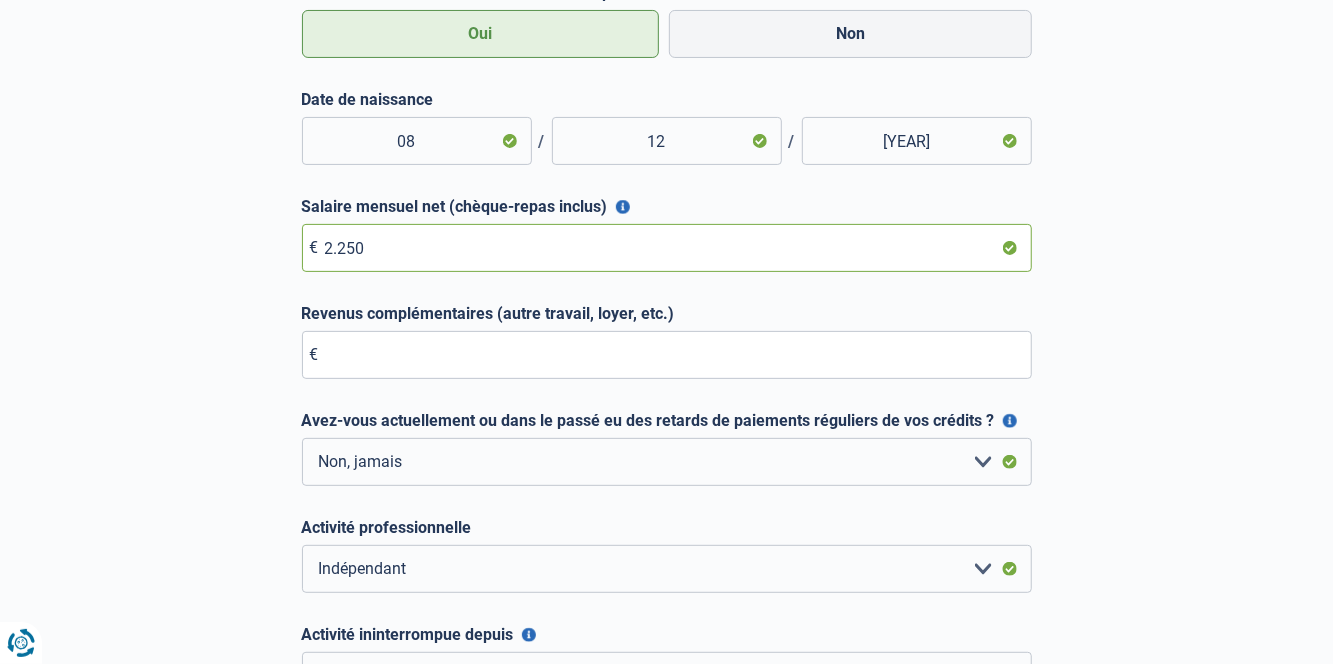 type on "2.250" 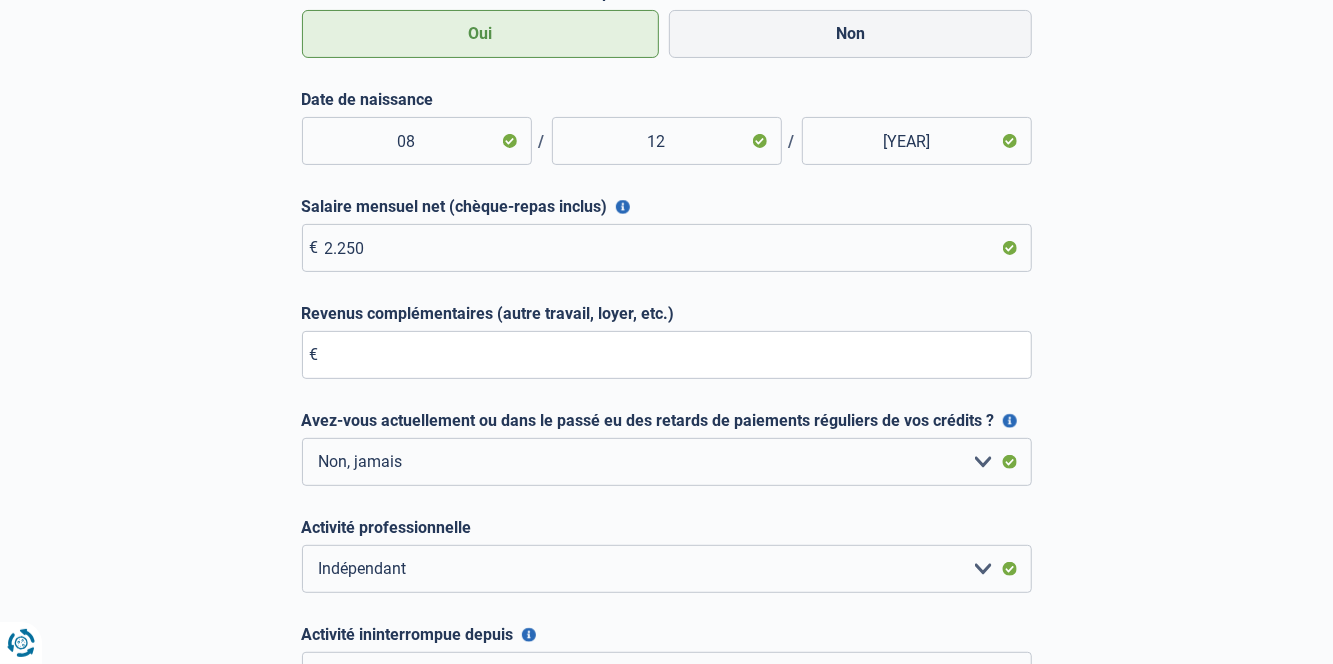 click on "Avez-vous un co-emprunteur ?
Souhaitez-vous introduire la demande de prêt avec un codemandeur?
Un codemandeur est une personne supplémentaire prise en compte dans la soumission et l'approbation d'un prêt. En vertu de la loi, lorsque vous êtes marié sous le régime légal « de communauté », vous êtes obligé de demander un prêt avec votre partenaire en tant que codemandeur.
Oui
Non
Date de naissance   08     /   12     /   1981
Salaire mensuel net (chèque-repas inclus)
Pour les employés, cela est votre salaire net mensuel, y compris le montant des chèques-repas. Pour les travailleurs indépendants, entrez l'argent de poche que vous recevez chaque mois après impôts
€   2.250     Revenus complémentaires (autre travail, loyer, etc.)     €             Non, jamais Oui mais j'ai tout remboursé il y a moins d'un an" at bounding box center (667, 359) 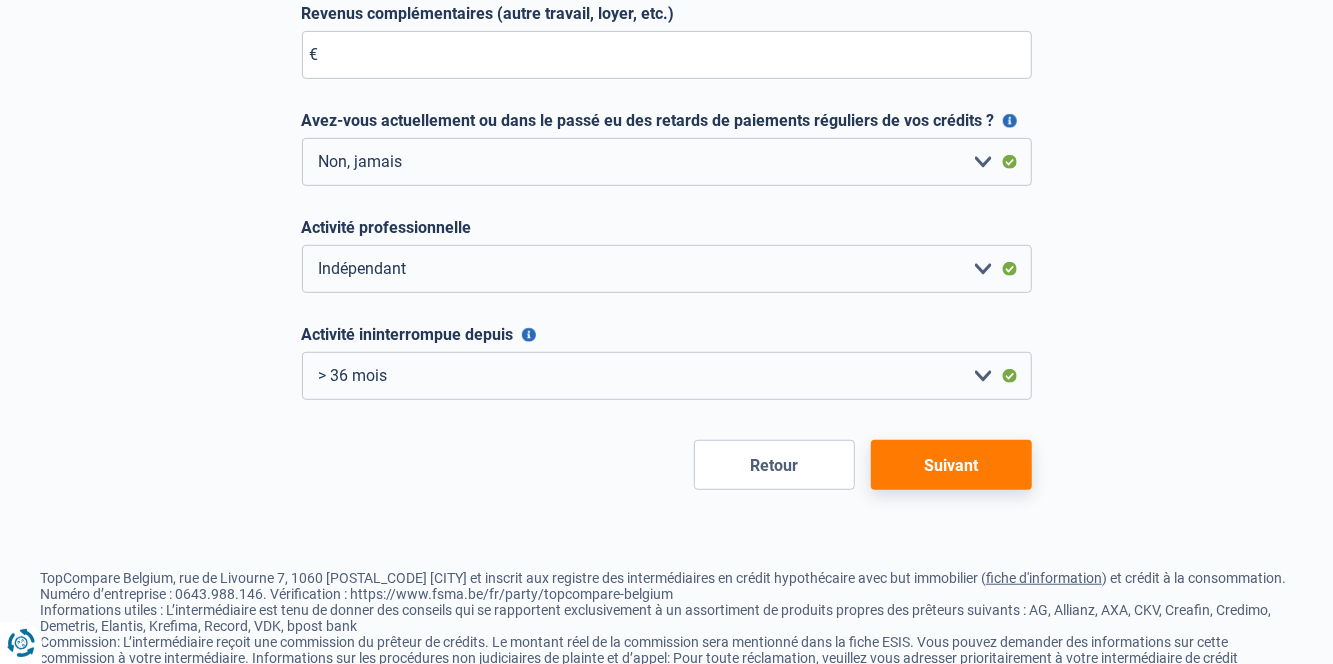 scroll, scrollTop: 522, scrollLeft: 0, axis: vertical 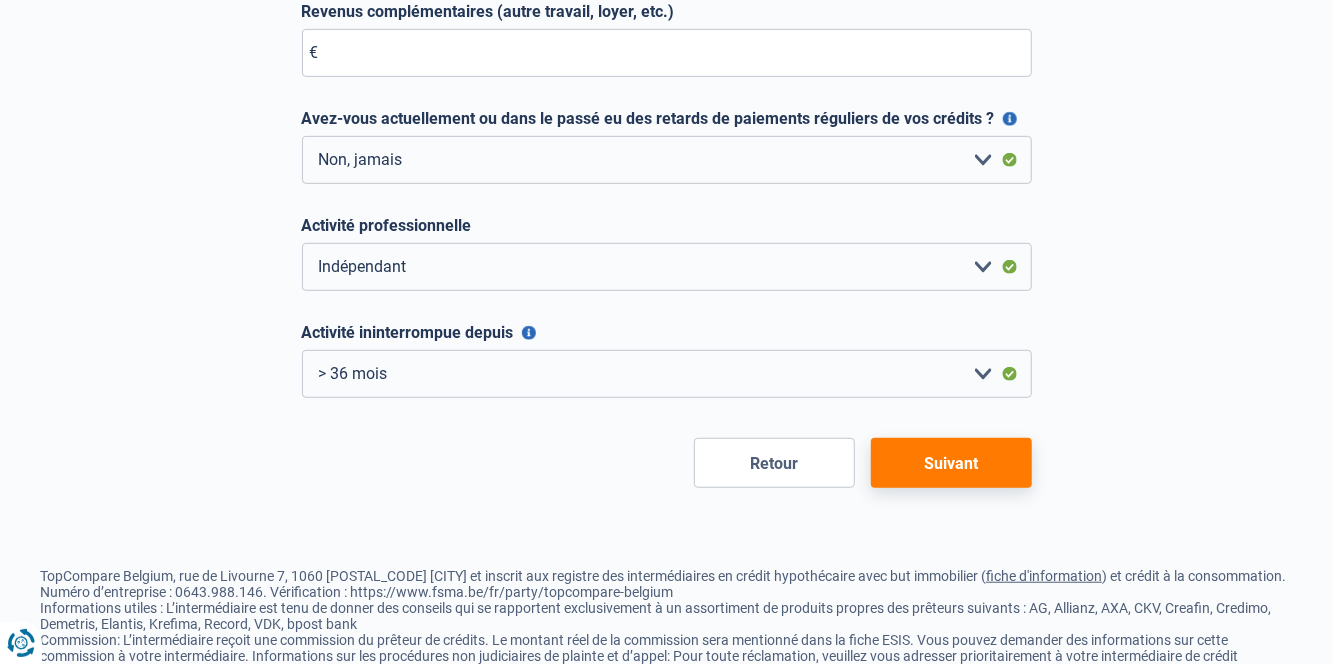 click on "Suivant" at bounding box center [951, 463] 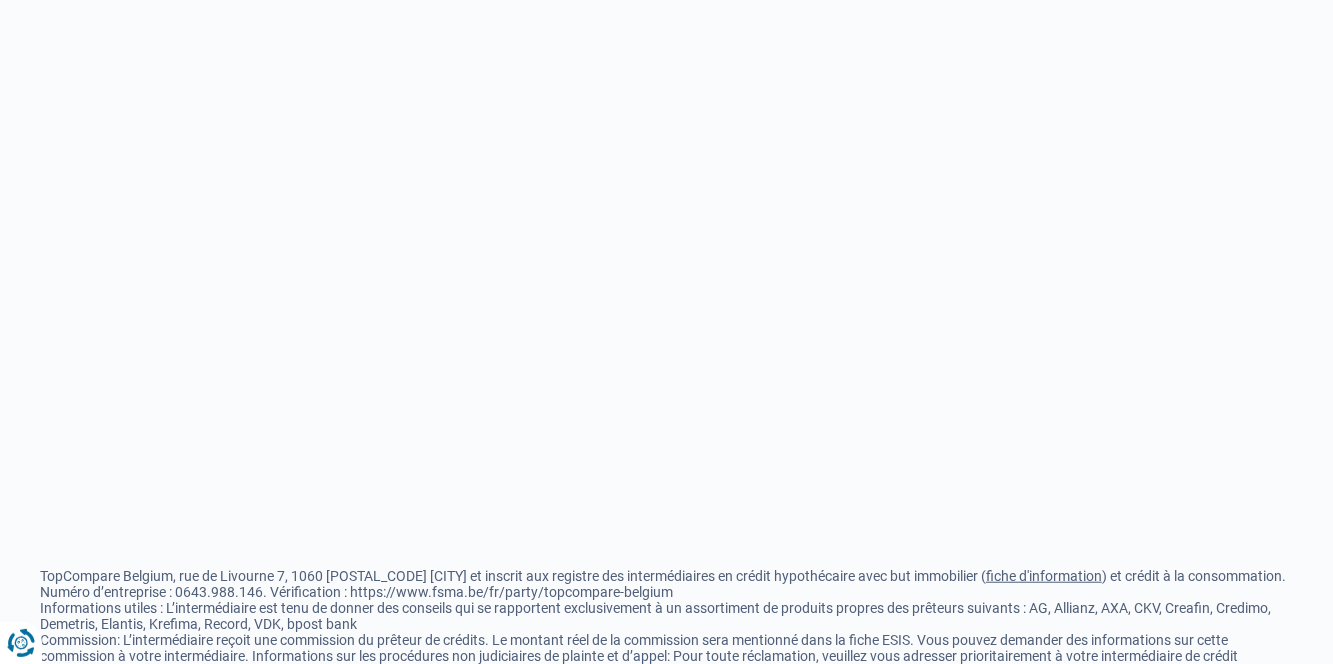 scroll, scrollTop: 0, scrollLeft: 0, axis: both 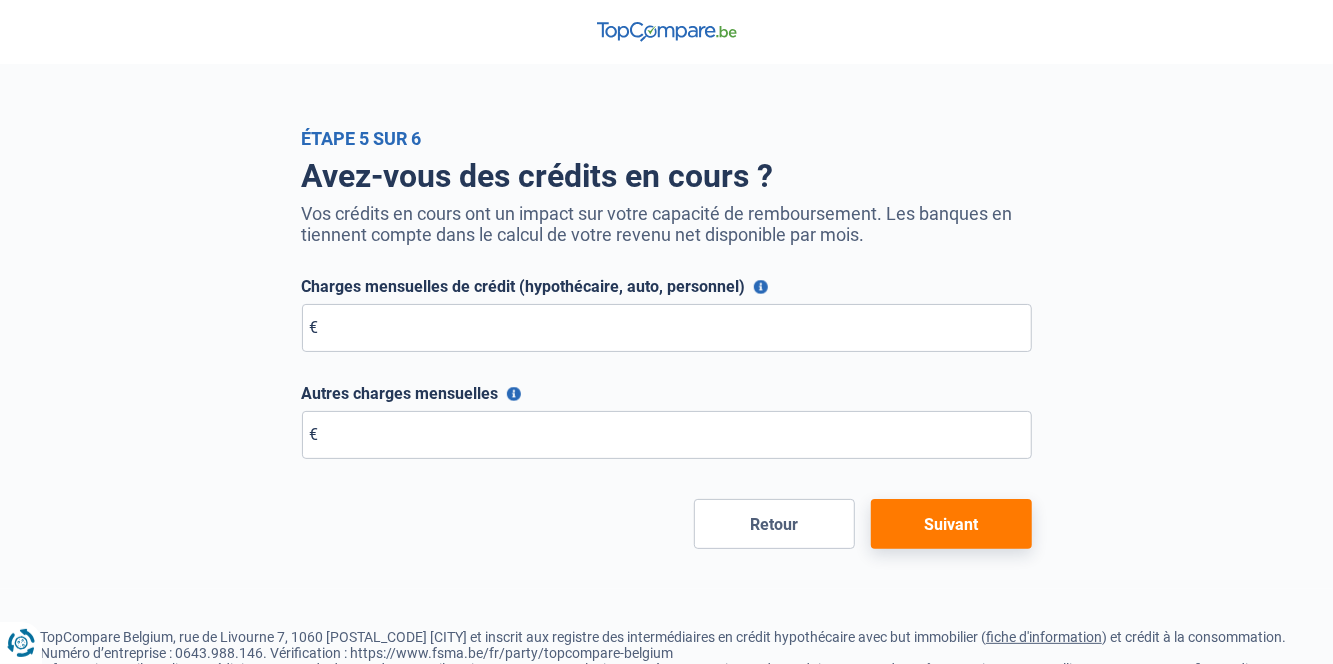 click on "Suivant" at bounding box center (951, 524) 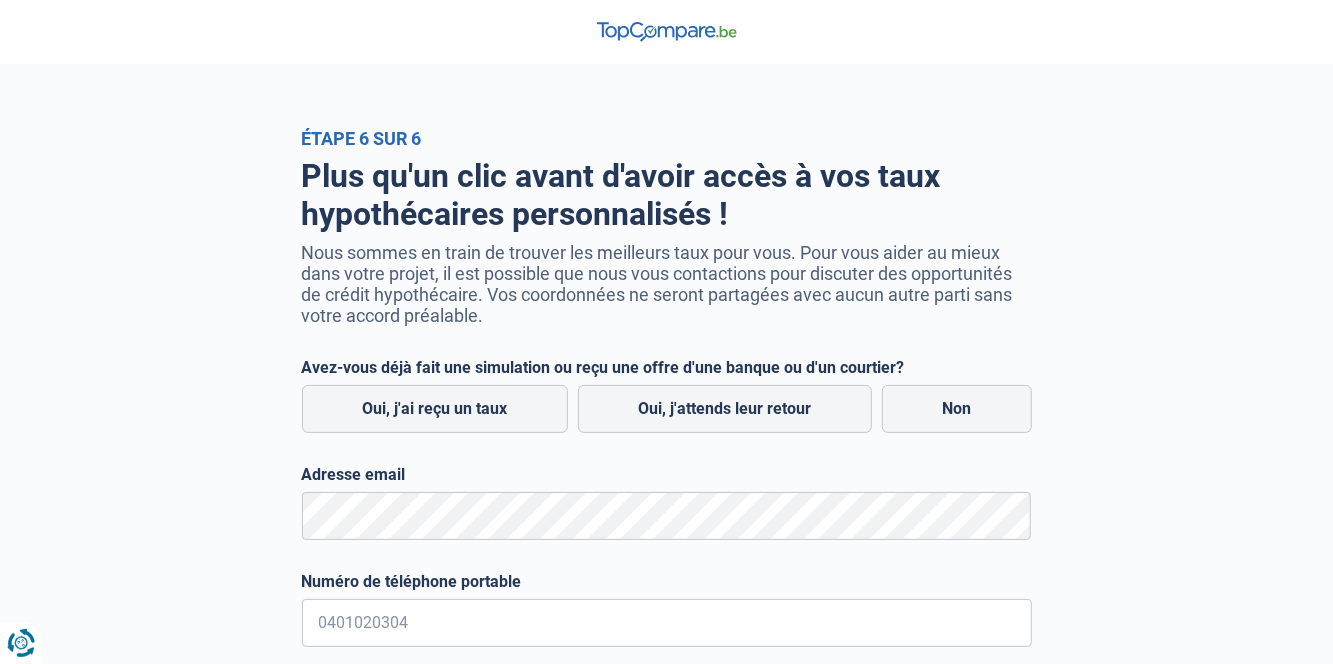 click on "Non" at bounding box center (957, 409) 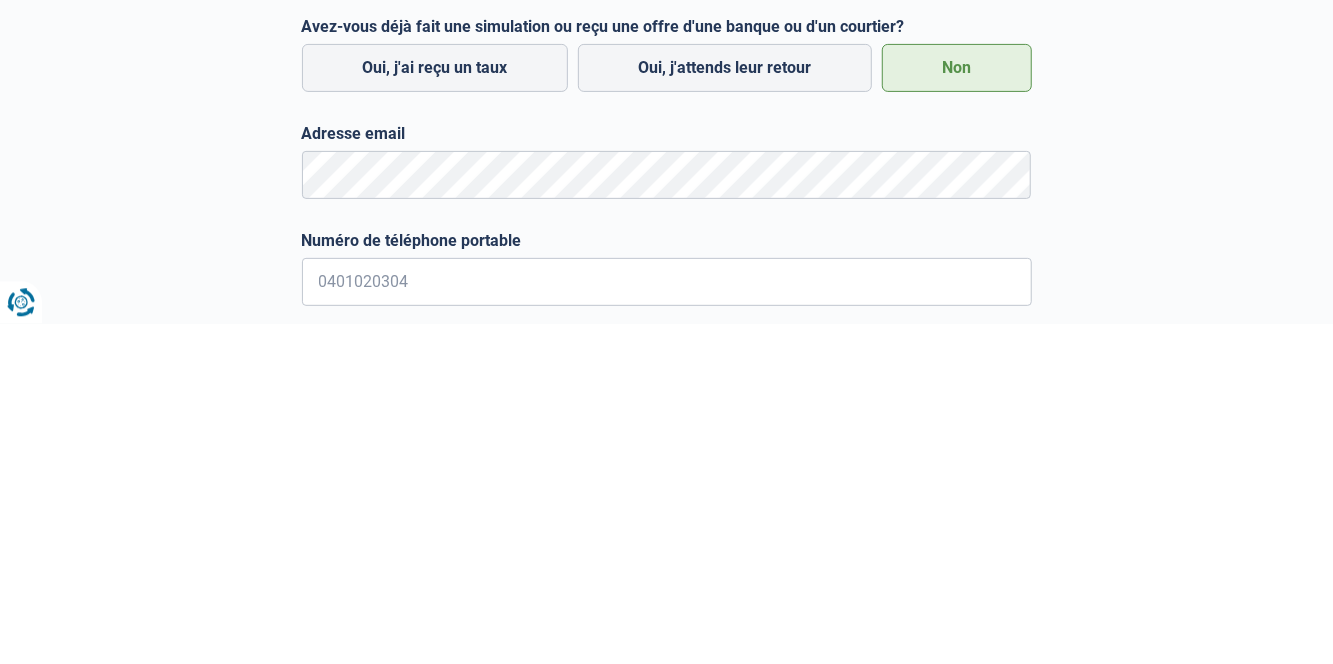 click on "Plus qu'un clic avant d'avoir accès à vos taux hypothécaires personnalisés !
Nous sommes en train de trouver les meilleurs taux pour vous. Pour vous aider au mieux dans votre projet, il est possible que nous vous contactions pour discuter des opportunités de crédit hypothécaire. Vos coordonnées ne seront partagées avec aucun autre parti sans votre accord préalable.
Avez-vous déjà fait une simulation ou reçu une offre d'une banque ou d'un courtier?
Oui, j'ai reçu un taux
Oui, j'attends leur retour
Non
Adresse email     Numéro de téléphone portable         Tous les champs sont obligatoires. Veuillez fournir une réponse plus longue   (Optionnel) J'autorise TopCompare à réutiliser ces informations à des fins de marketing en vue de me proposer des contenus personnalisés,  conformément à la  politique de confidentialité
Retour" at bounding box center [667, 483] 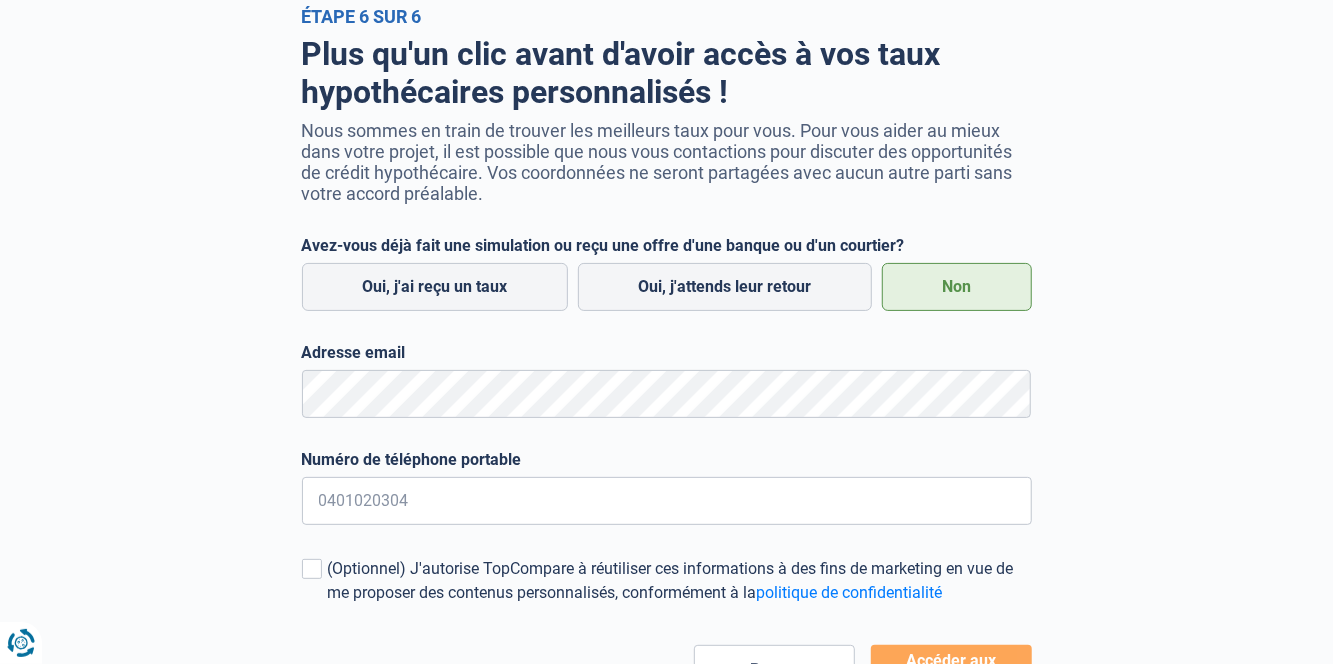 scroll, scrollTop: 142, scrollLeft: 0, axis: vertical 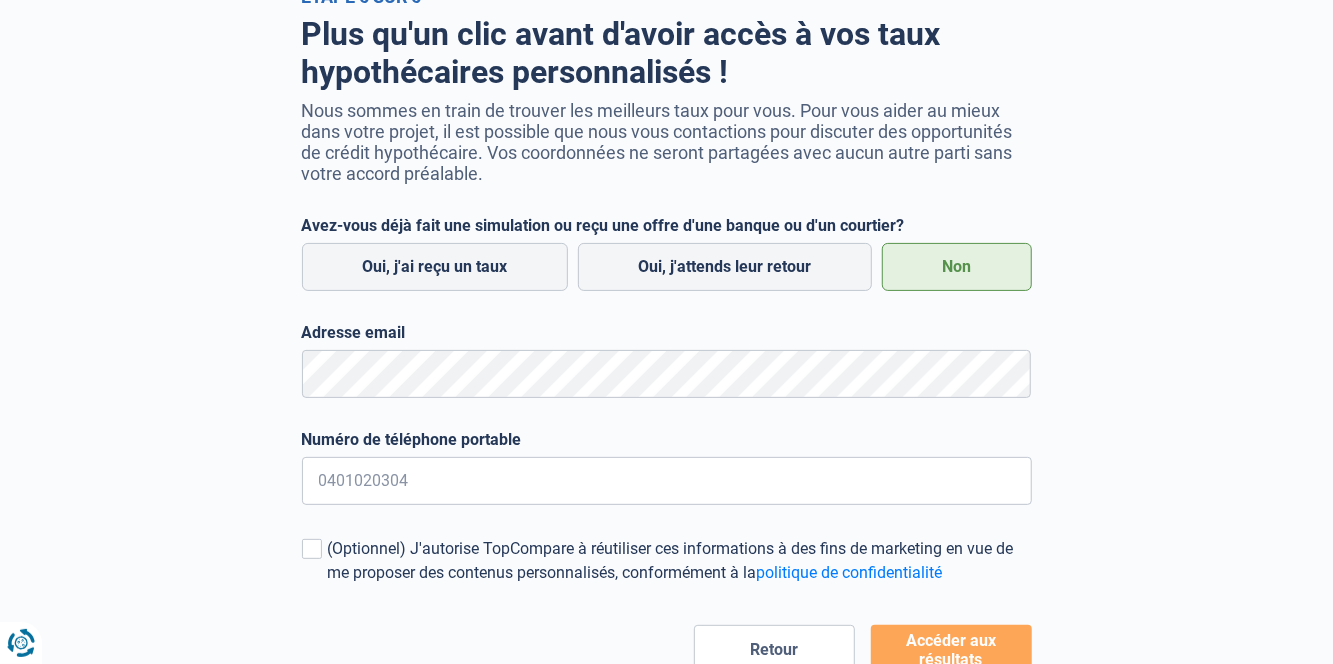 click on "Accéder aux résultats" at bounding box center (951, 650) 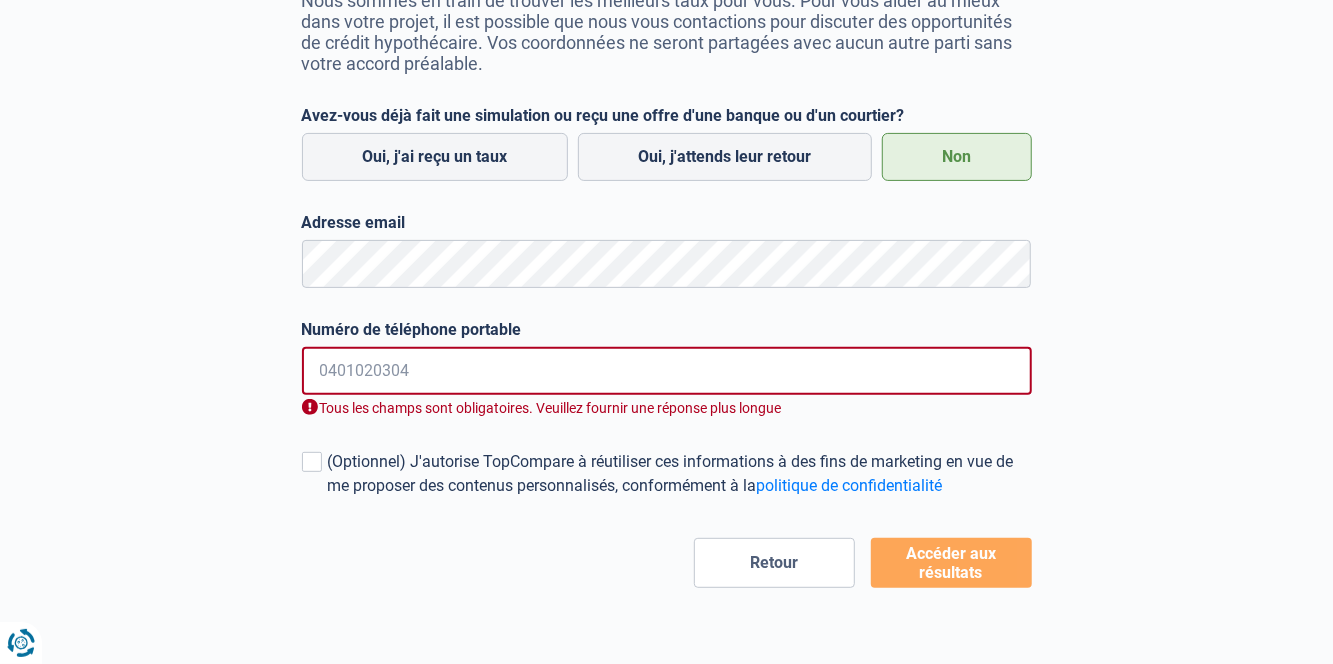 scroll, scrollTop: 385, scrollLeft: 0, axis: vertical 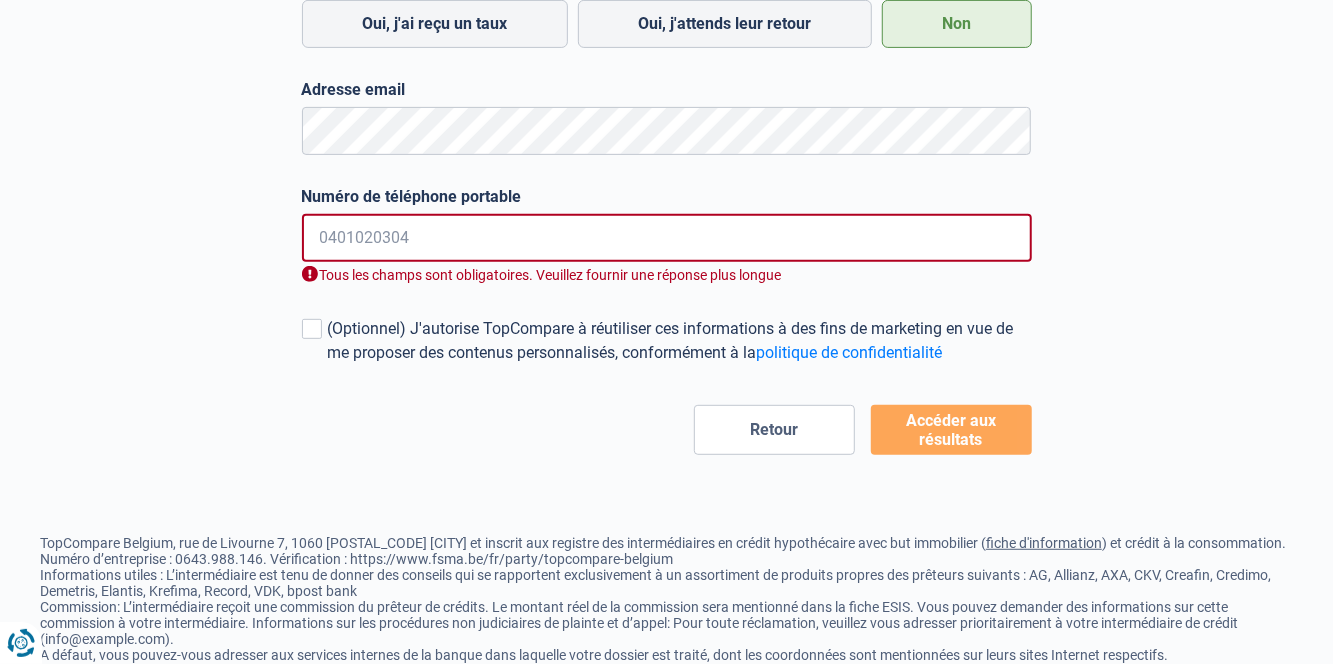 click on "Numéro de téléphone portable" at bounding box center [667, 238] 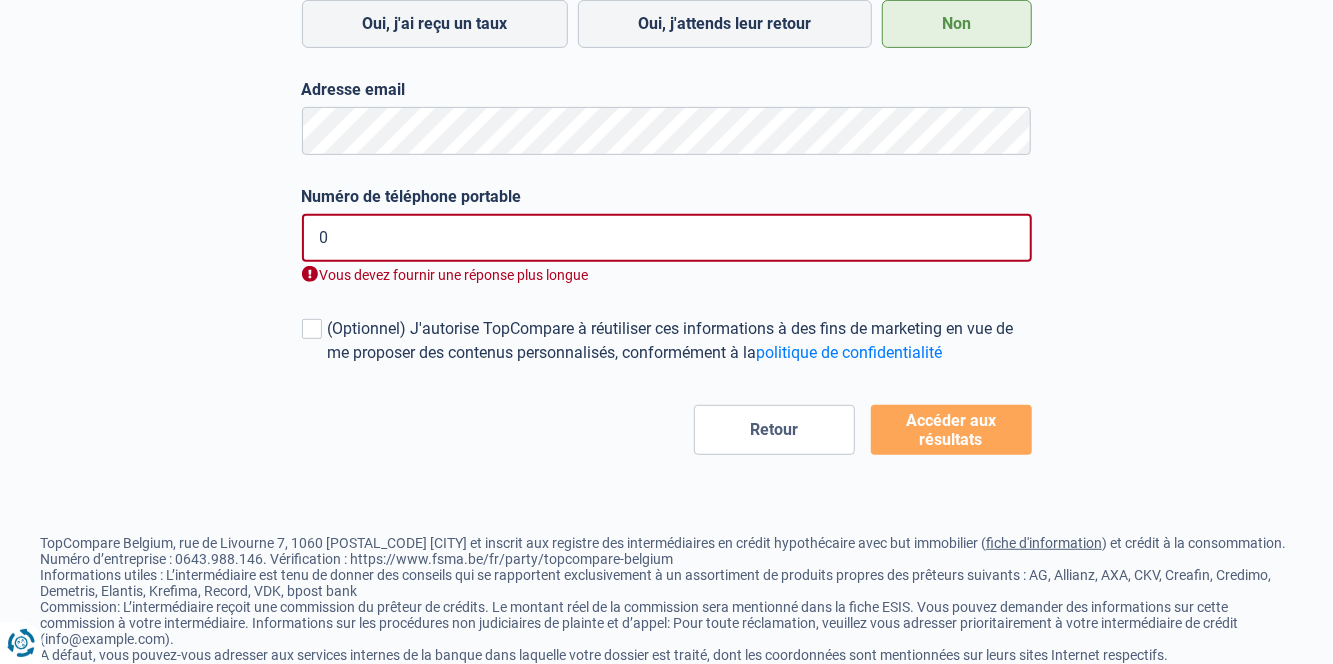 type on "0032472585" 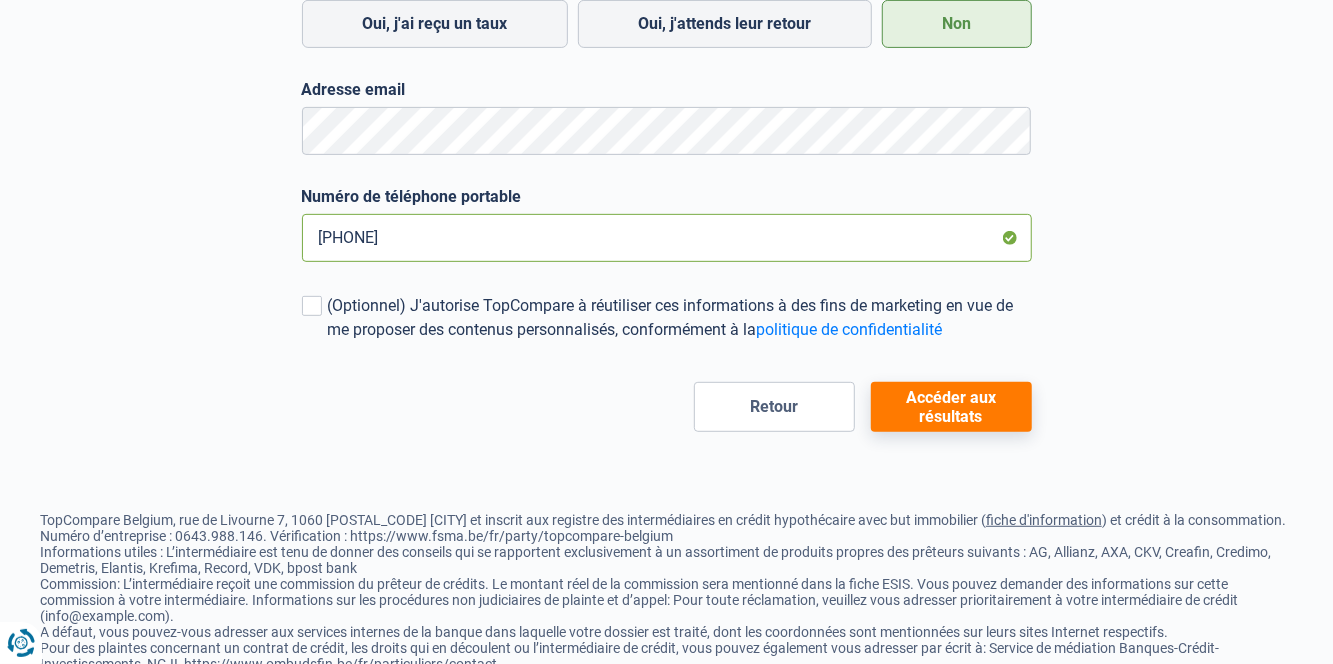 click on "0032472585" at bounding box center (667, 238) 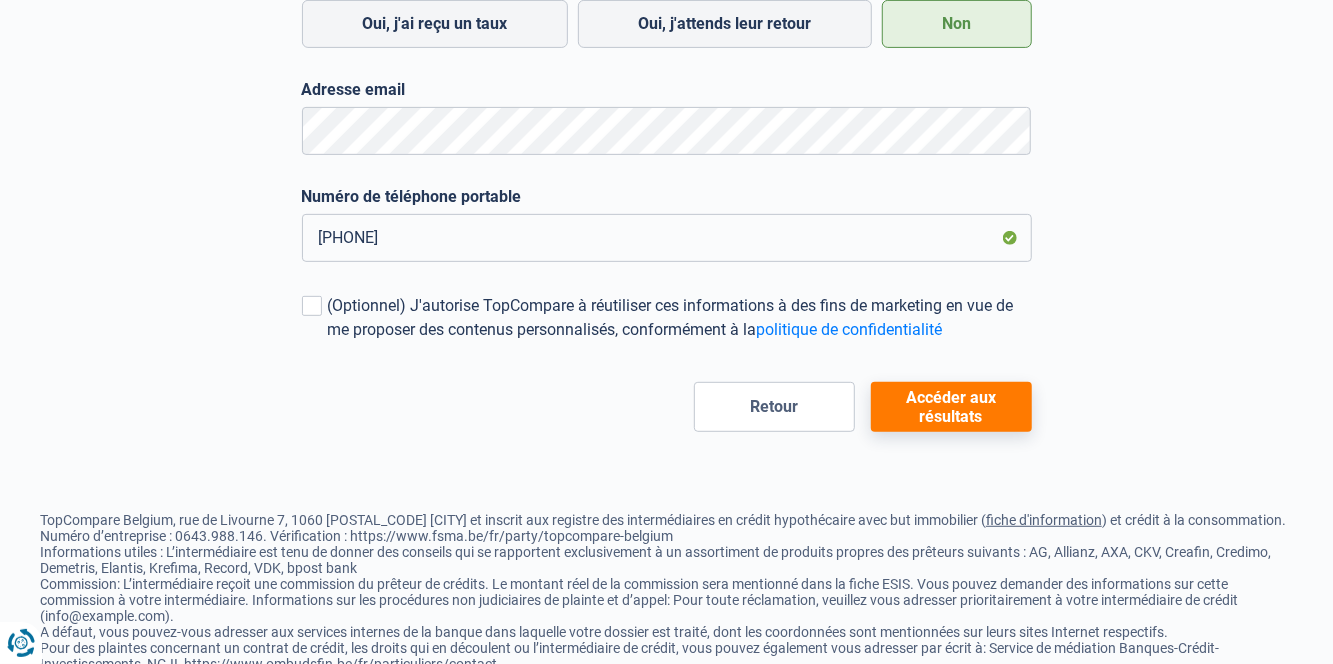 click on "Plus qu'un clic avant d'avoir accès à vos taux hypothécaires personnalisés !
Nous sommes en train de trouver les meilleurs taux pour vous. Pour vous aider au mieux dans votre projet, il est possible que nous vous contactions pour discuter des opportunités de crédit hypothécaire. Vos coordonnées ne seront partagées avec aucun autre parti sans votre accord préalable.
Avez-vous déjà fait une simulation ou reçu une offre d'une banque ou d'un courtier?
Oui, j'ai reçu un taux
Oui, j'attends leur retour
Non
Adresse email     Numéro de téléphone portable     0032472585       (Optionnel) J'autorise TopCompare à réutiliser ces informations à des fins de marketing en vue de me proposer des contenus personnalisés,  conformément à la  politique de confidentialité
Retour
Accéder aux résultats" at bounding box center [667, 98] 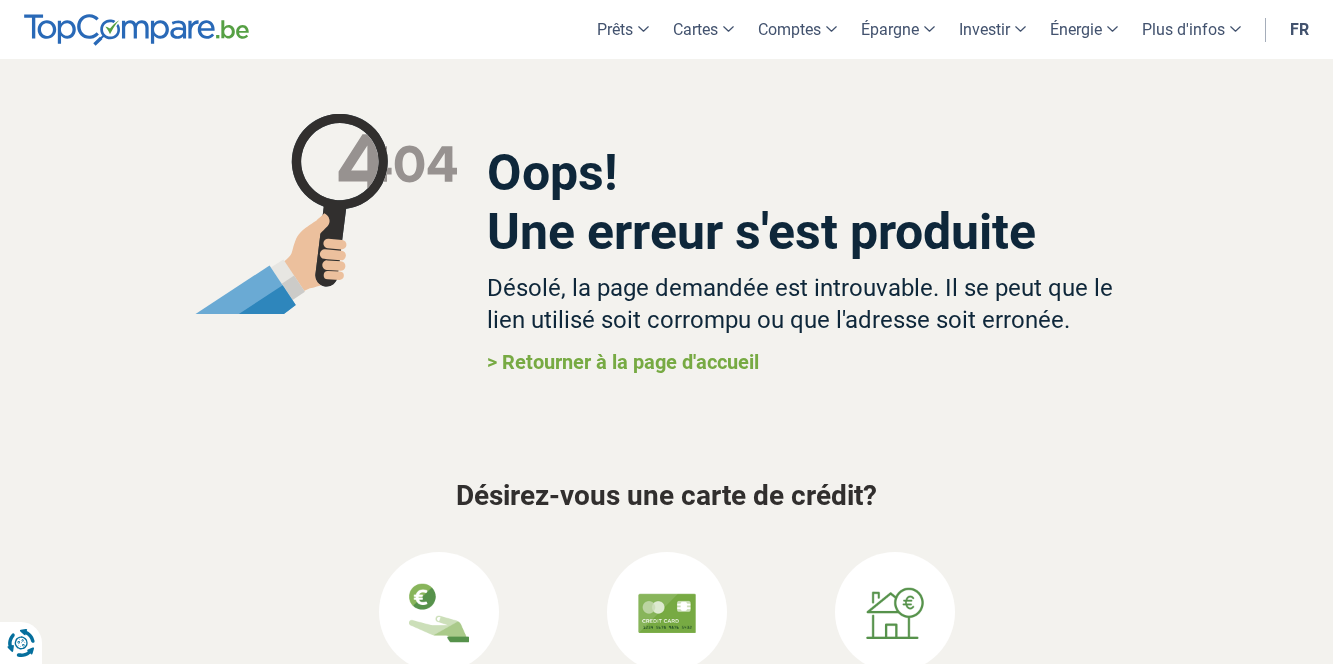 scroll, scrollTop: 0, scrollLeft: 0, axis: both 